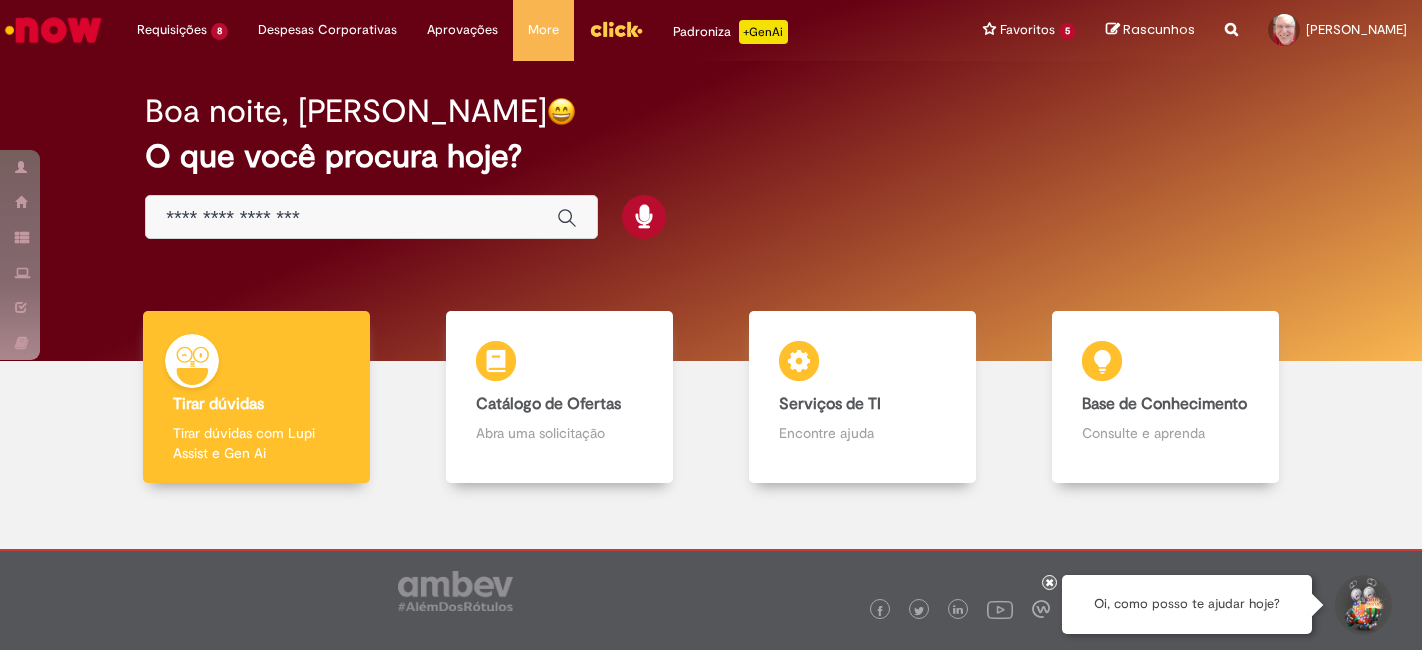 scroll, scrollTop: 0, scrollLeft: 0, axis: both 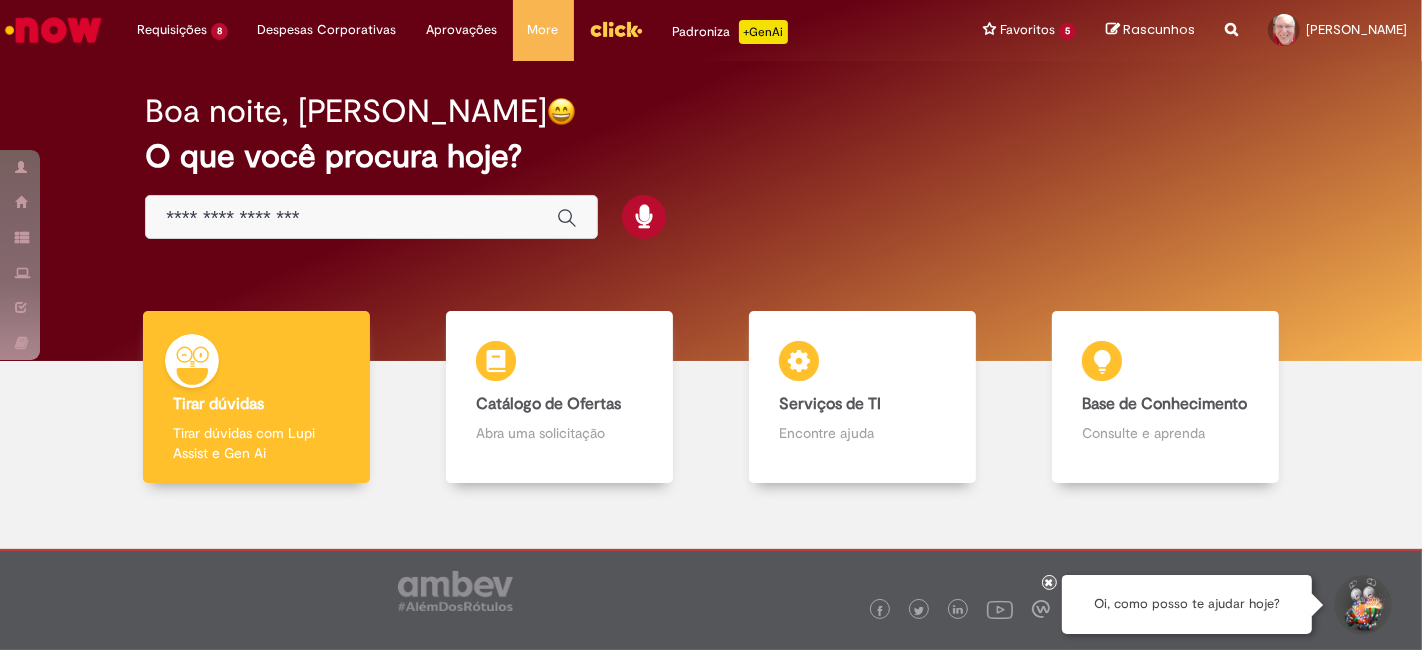 click at bounding box center [351, 218] 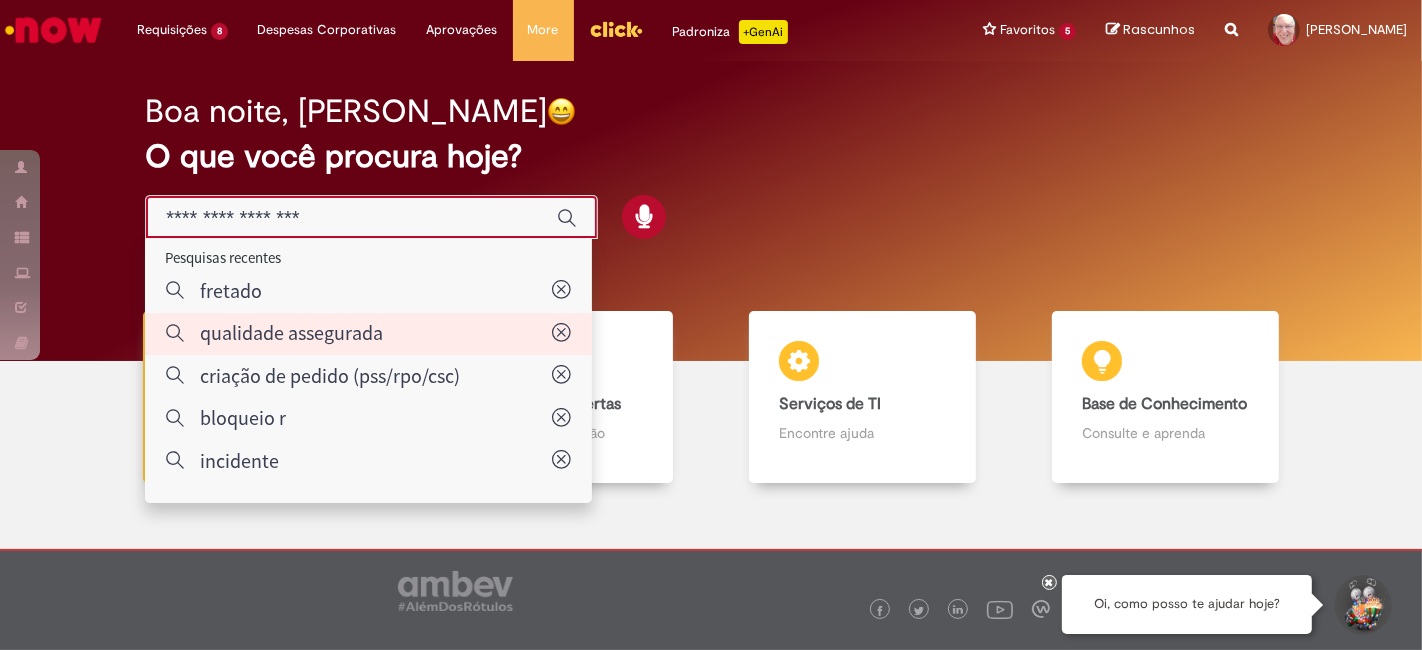 type on "**********" 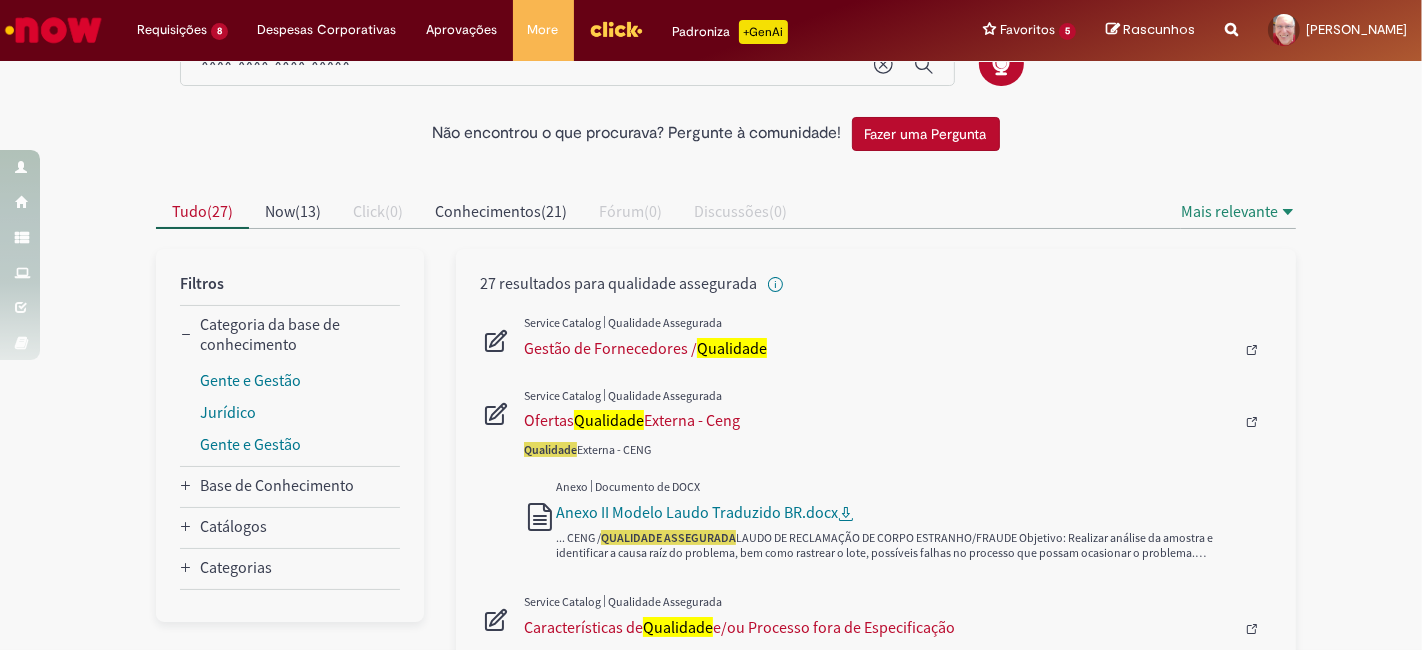scroll, scrollTop: 111, scrollLeft: 0, axis: vertical 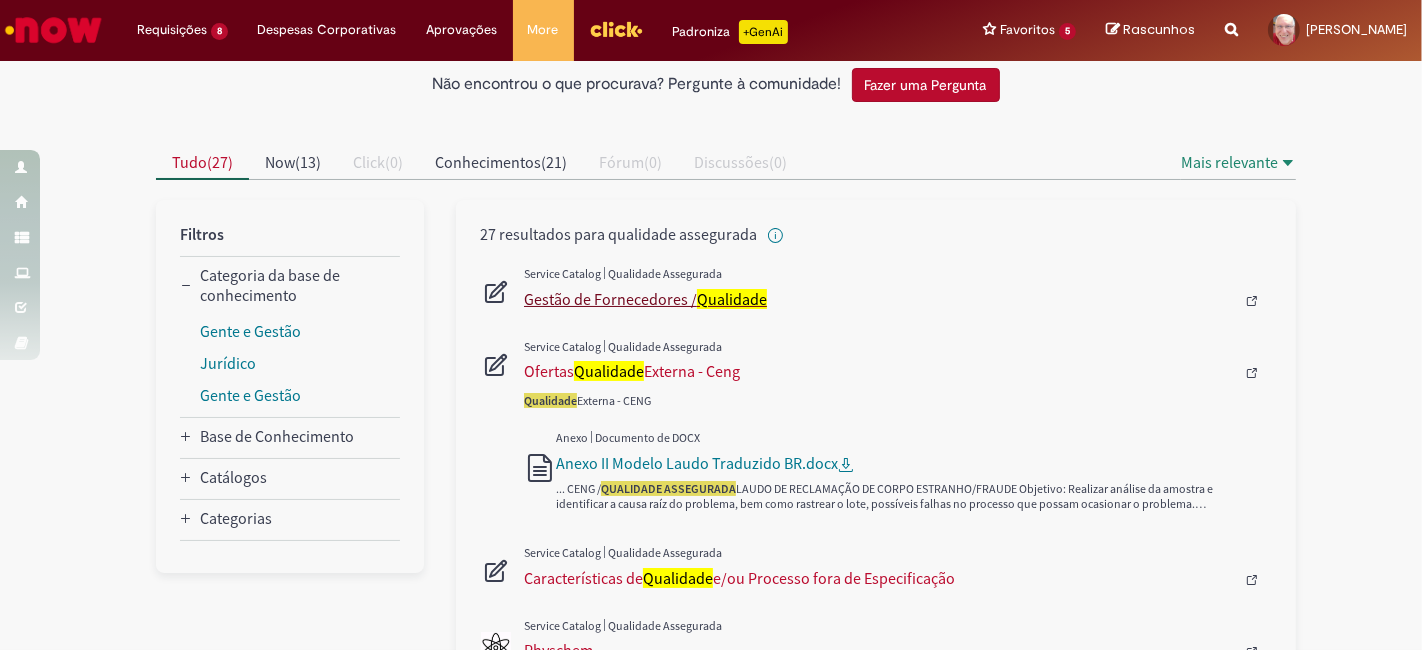click on "Gestão de Fornecedores /  Qualidade" at bounding box center (879, 299) 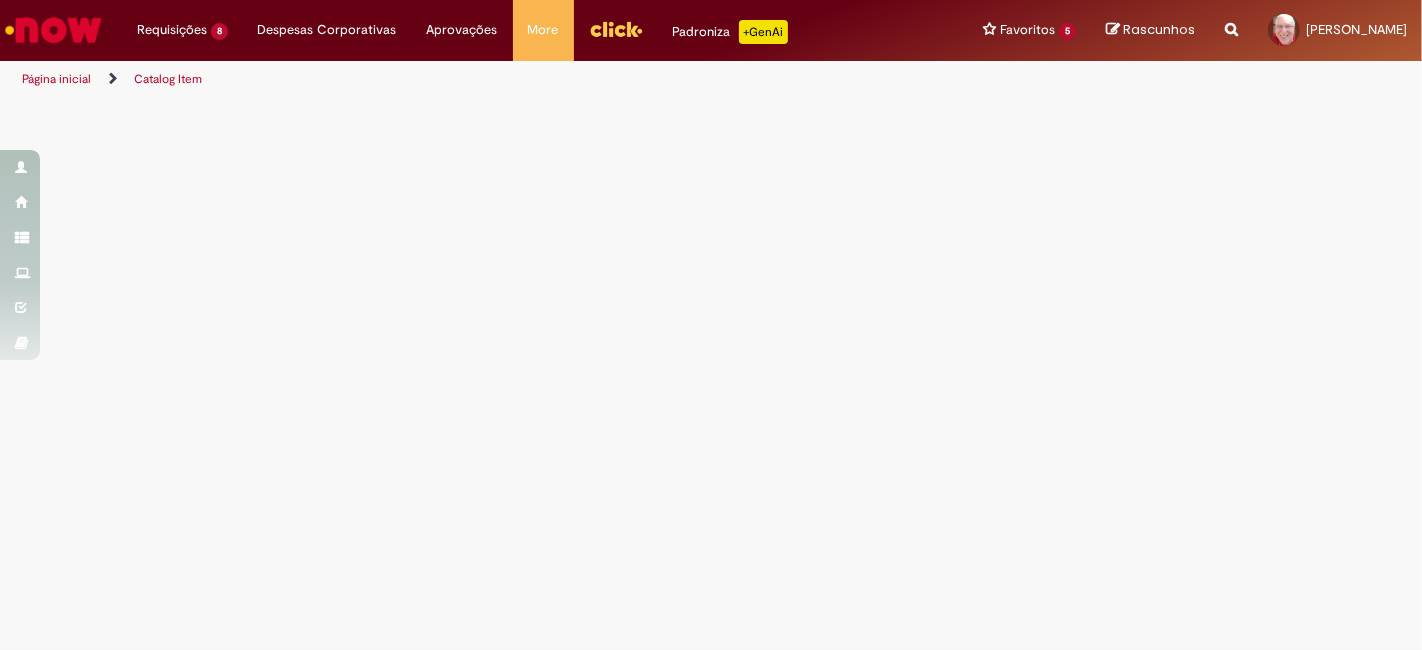 scroll, scrollTop: 0, scrollLeft: 0, axis: both 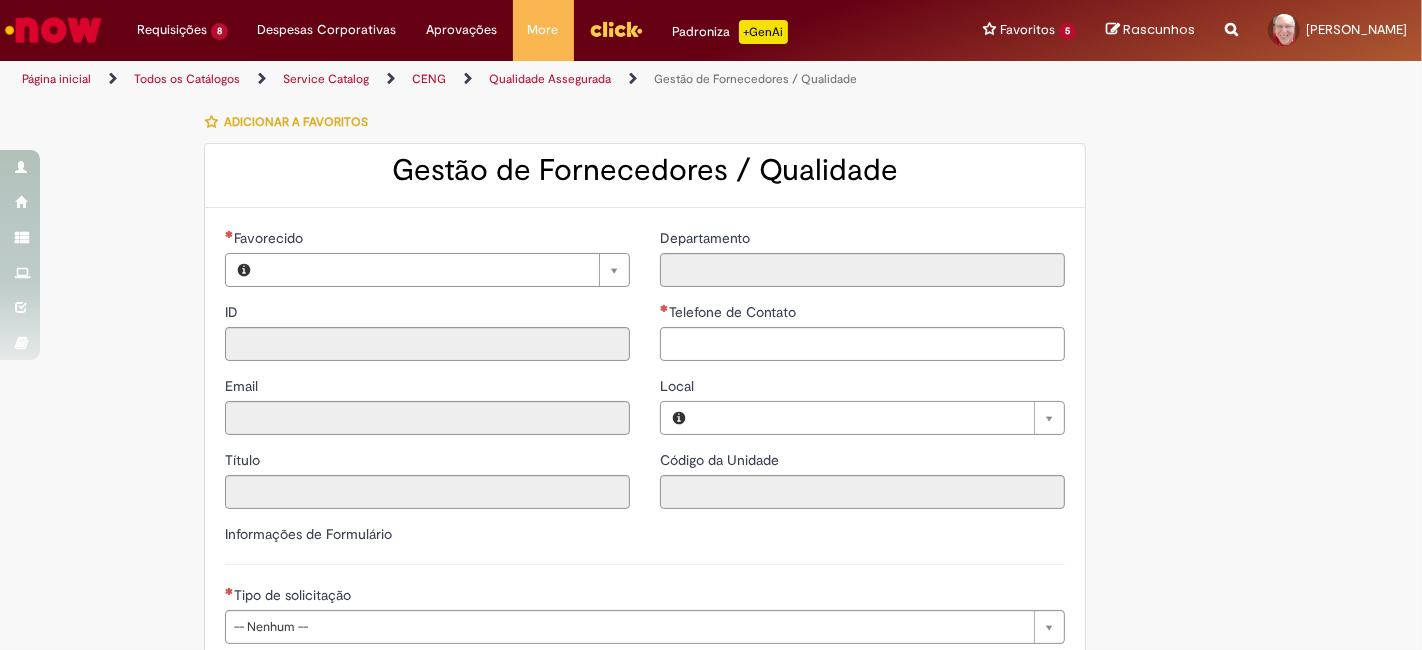 type on "********" 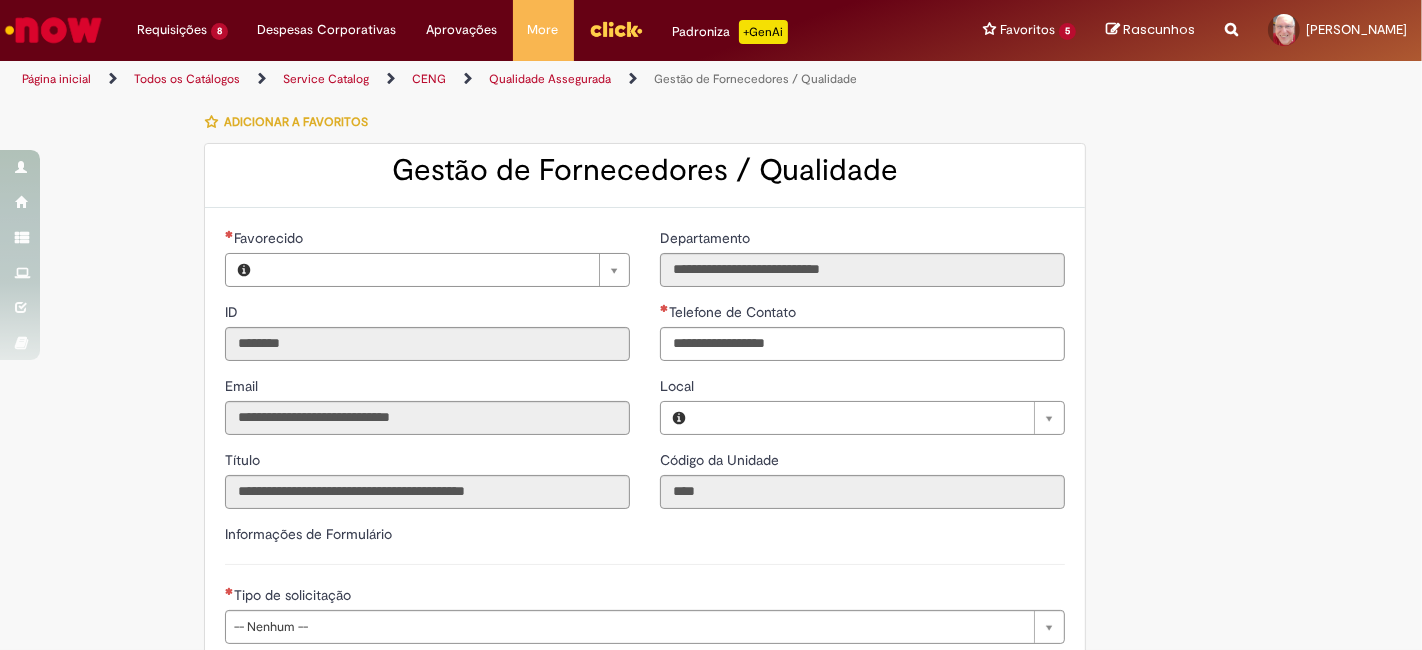 type on "**********" 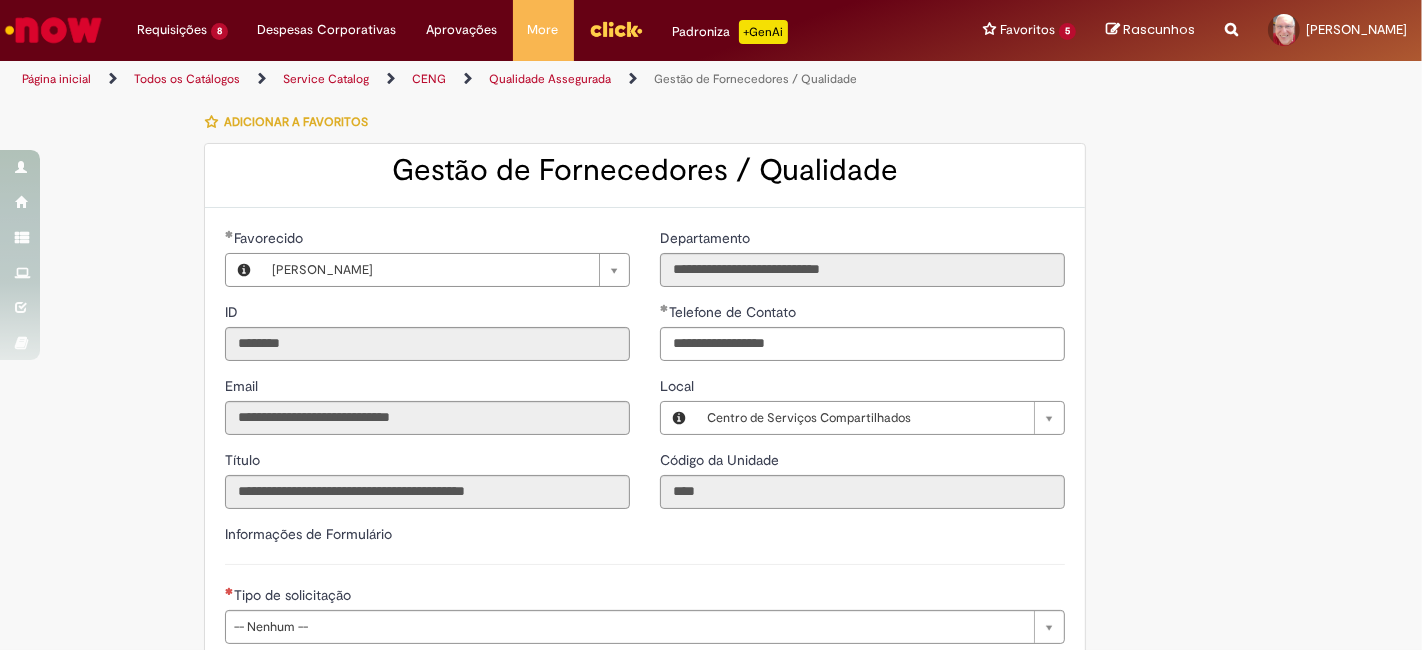 type on "**********" 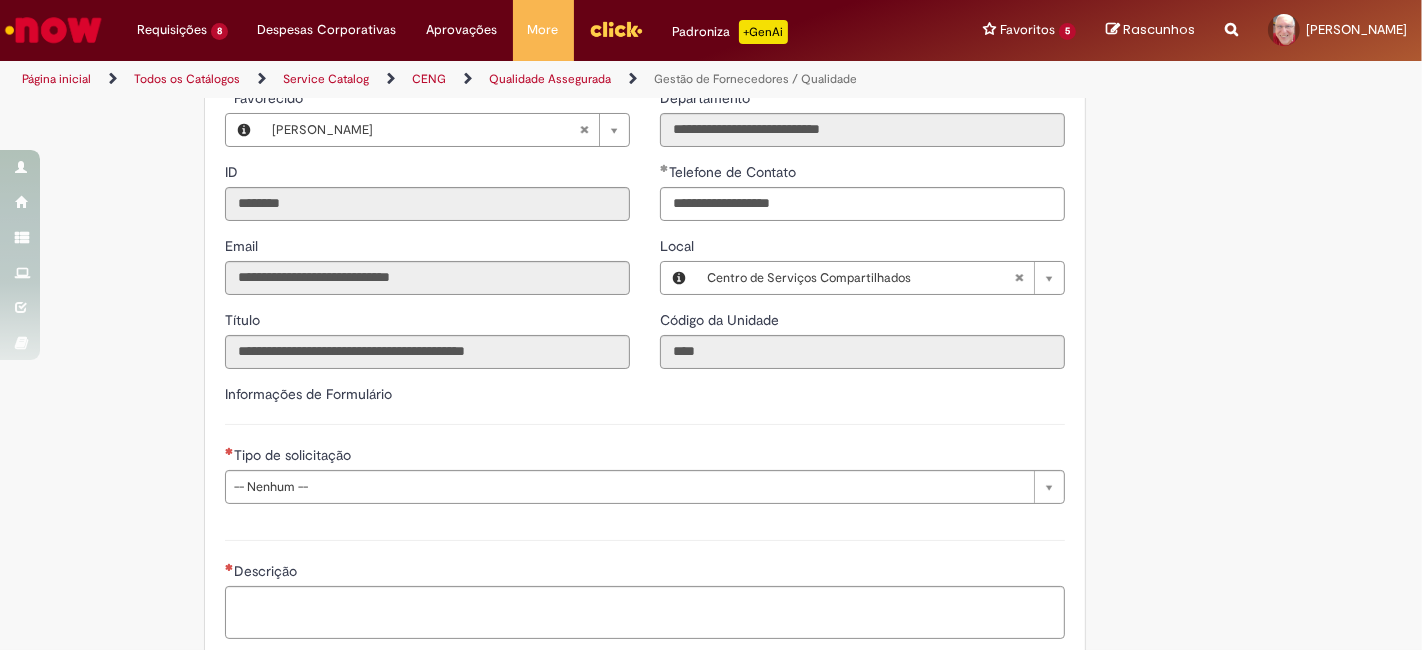 scroll, scrollTop: 222, scrollLeft: 0, axis: vertical 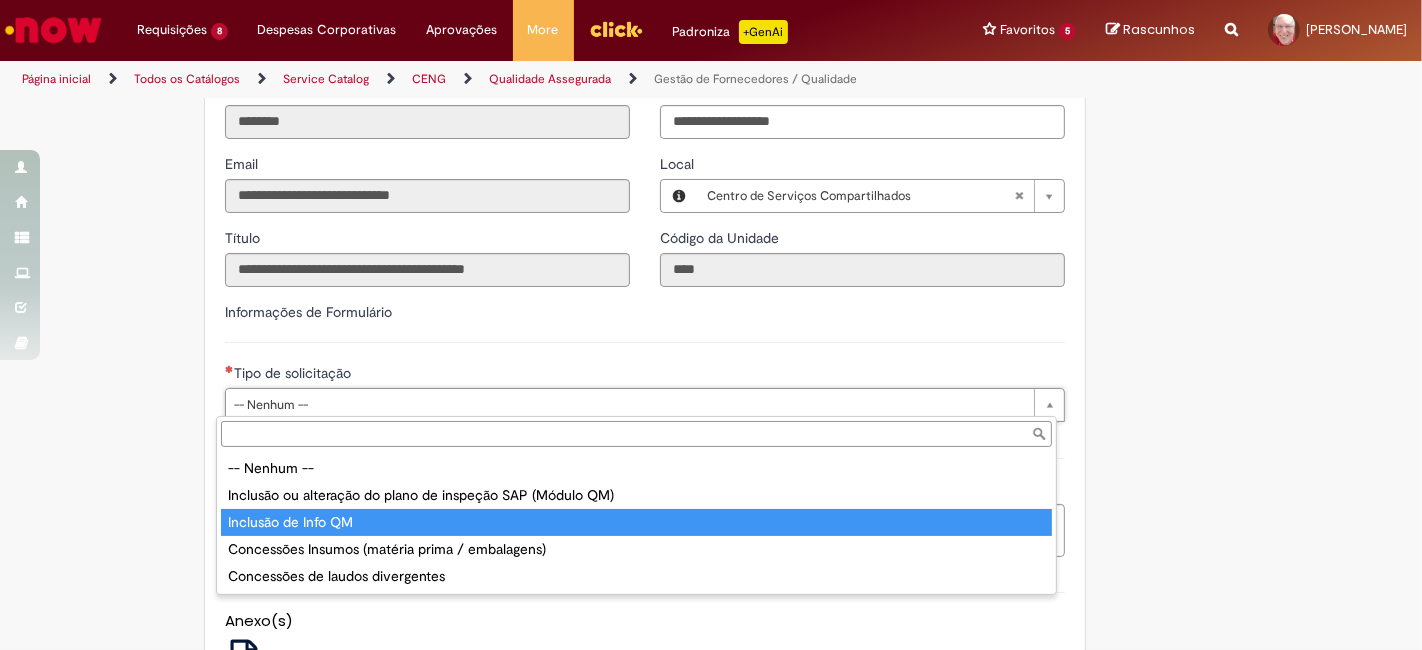 type on "**********" 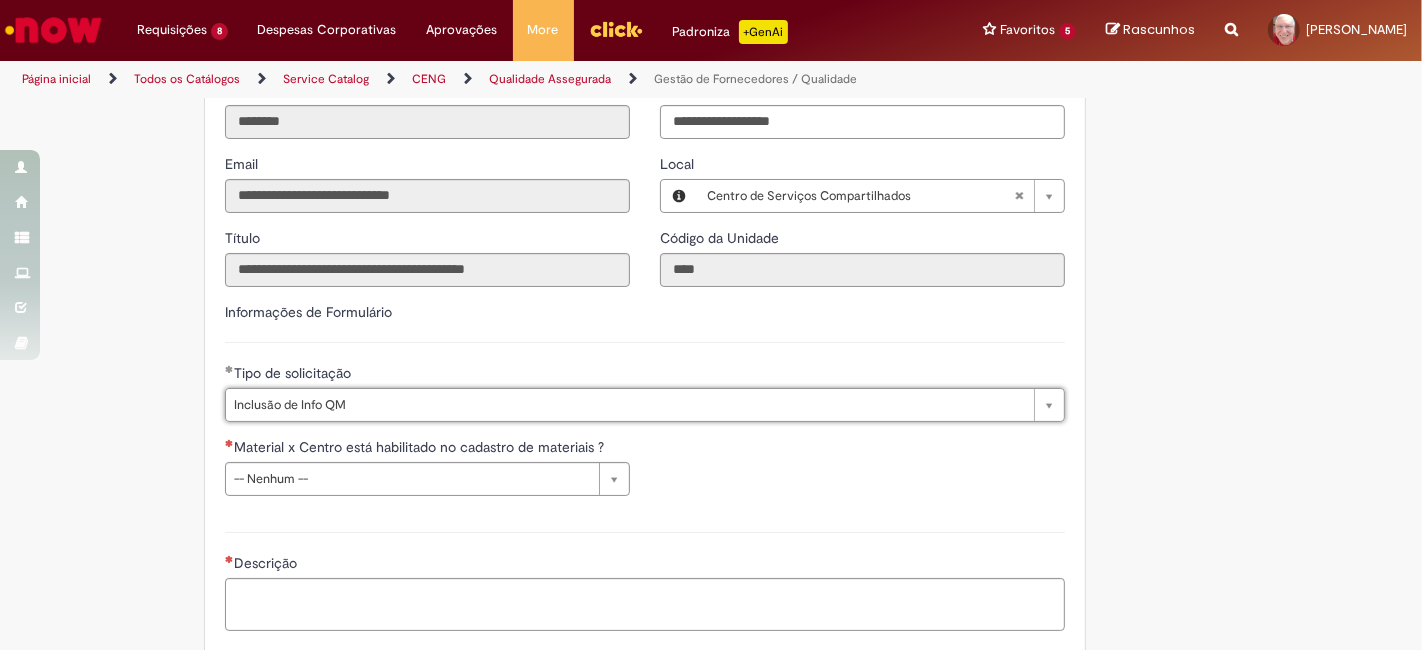 click on "**********" at bounding box center (645, 369) 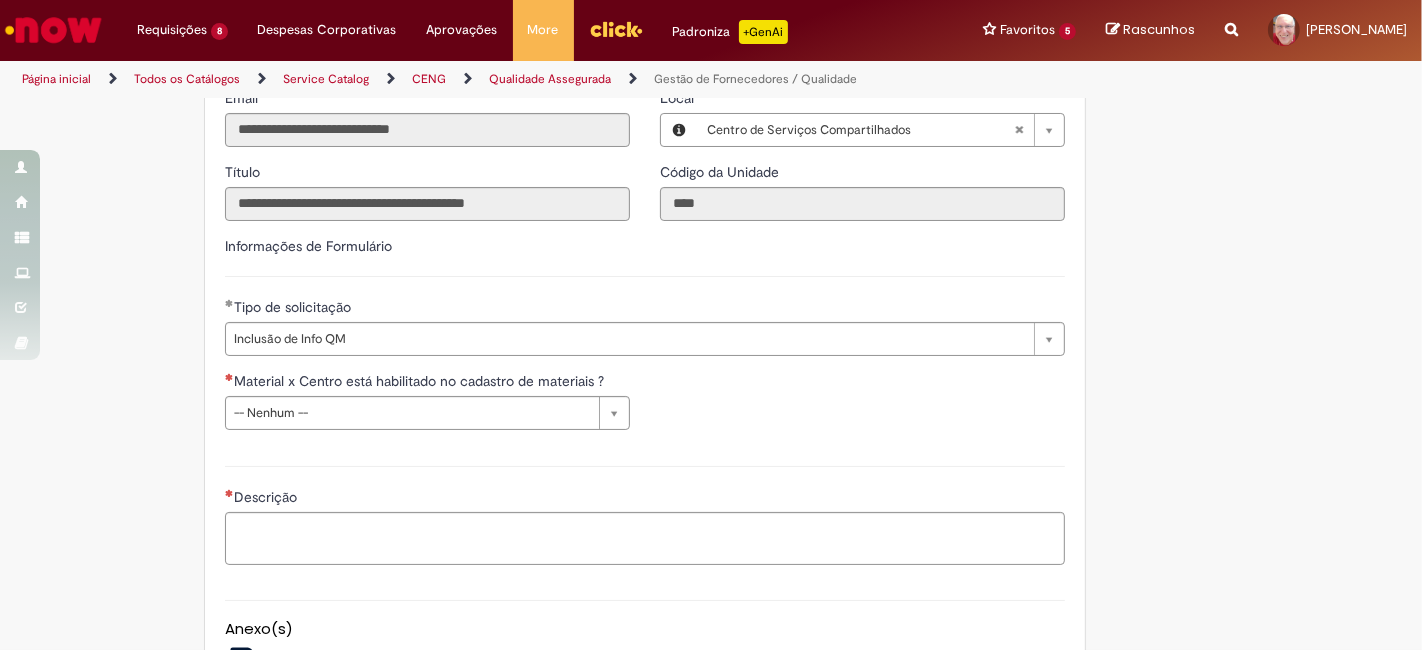 scroll, scrollTop: 333, scrollLeft: 0, axis: vertical 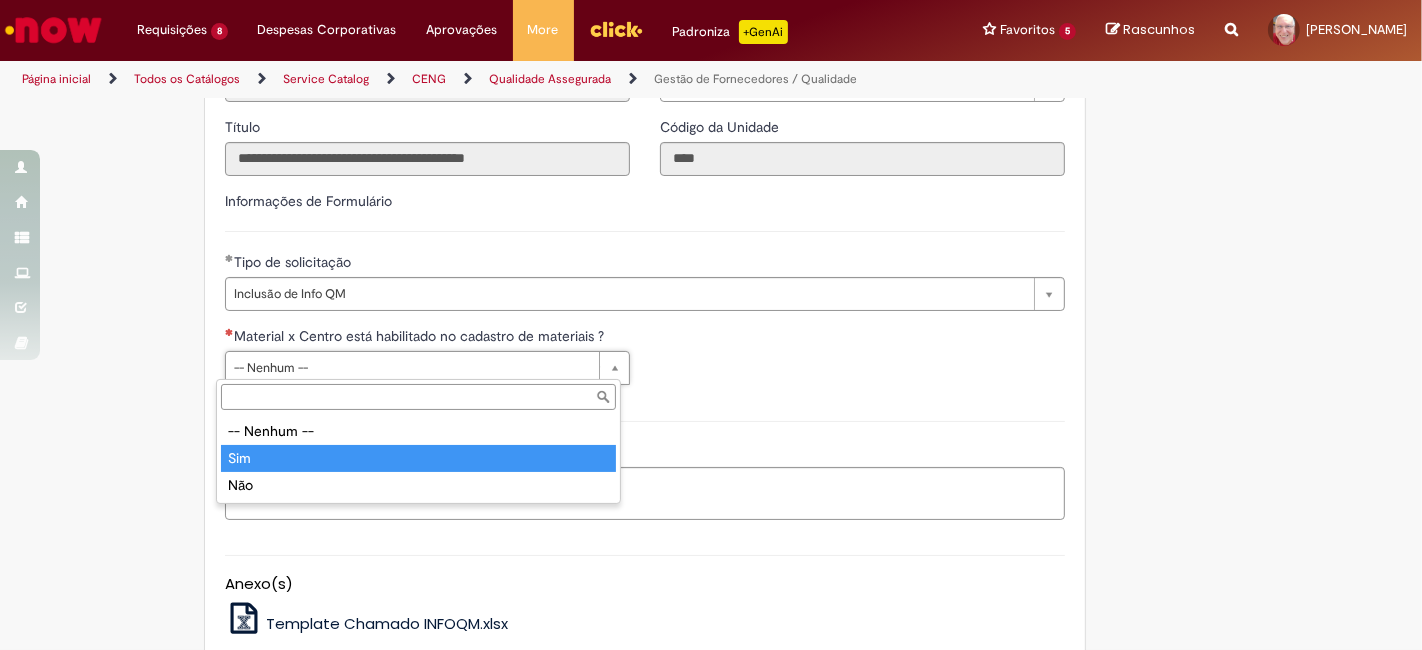 type on "***" 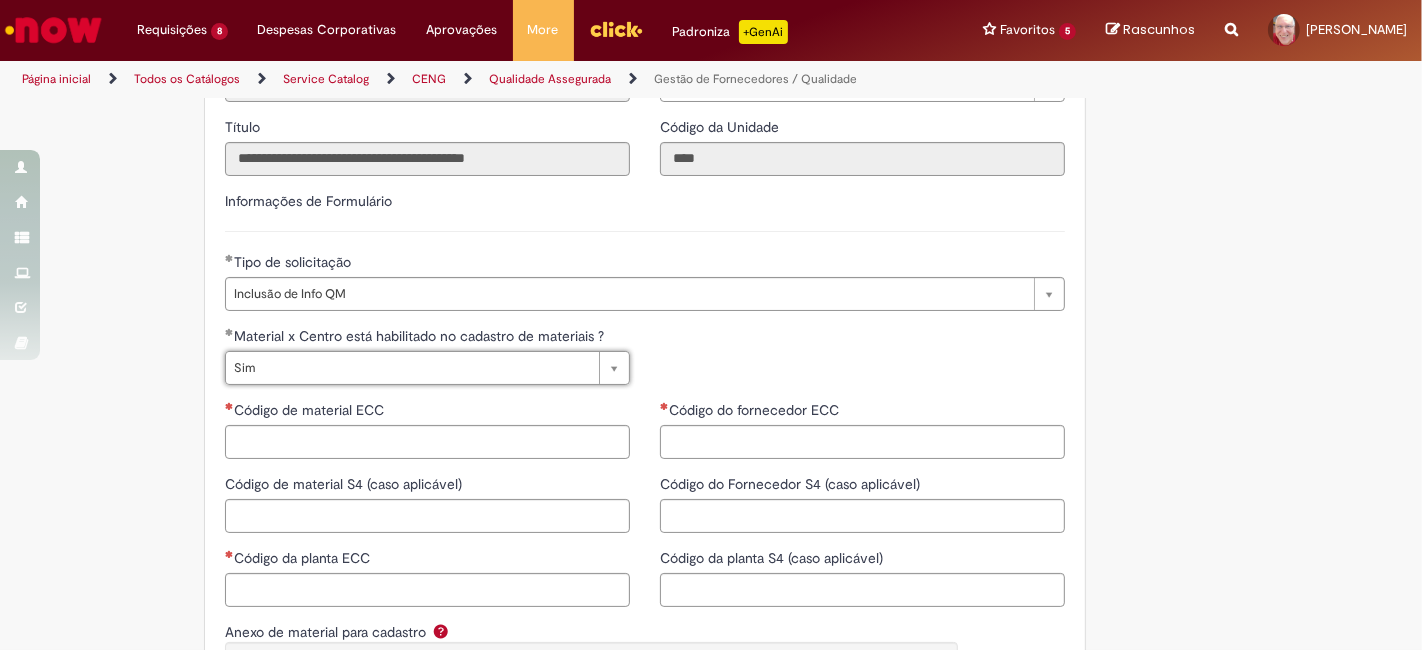 click on "**********" at bounding box center [613, 484] 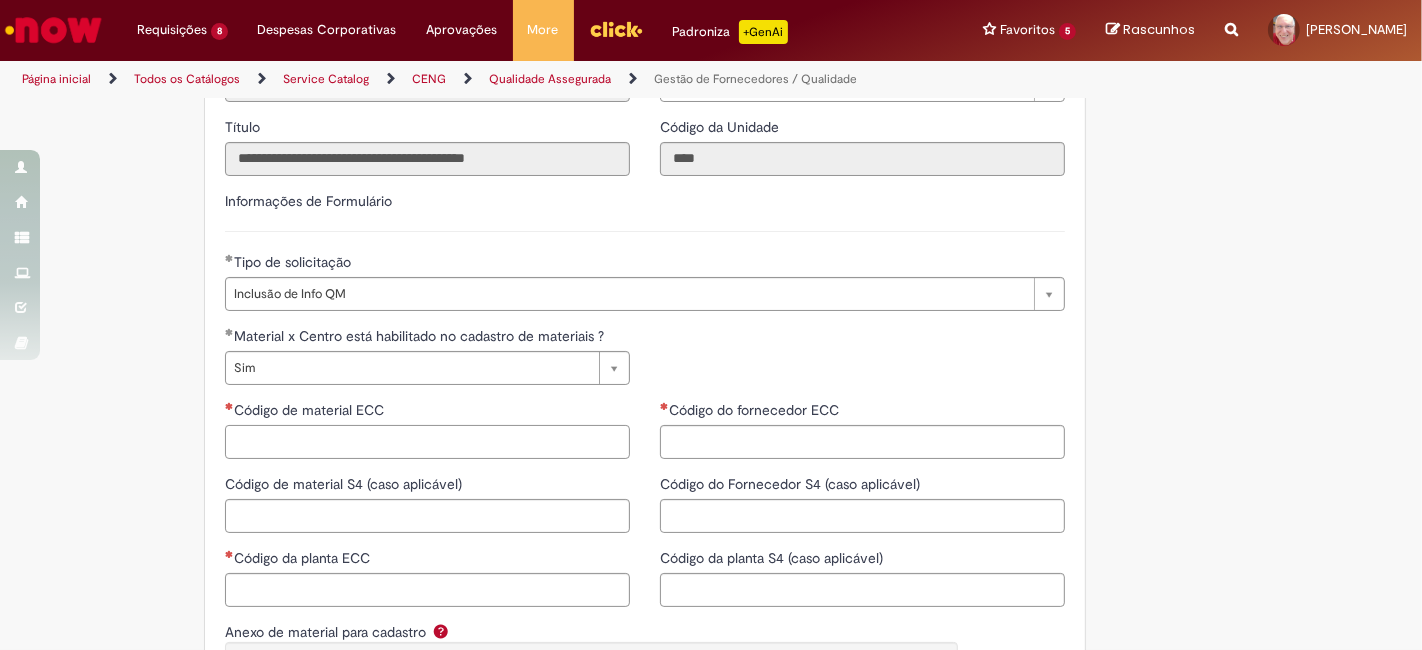 click on "Código de material ECC" at bounding box center (427, 442) 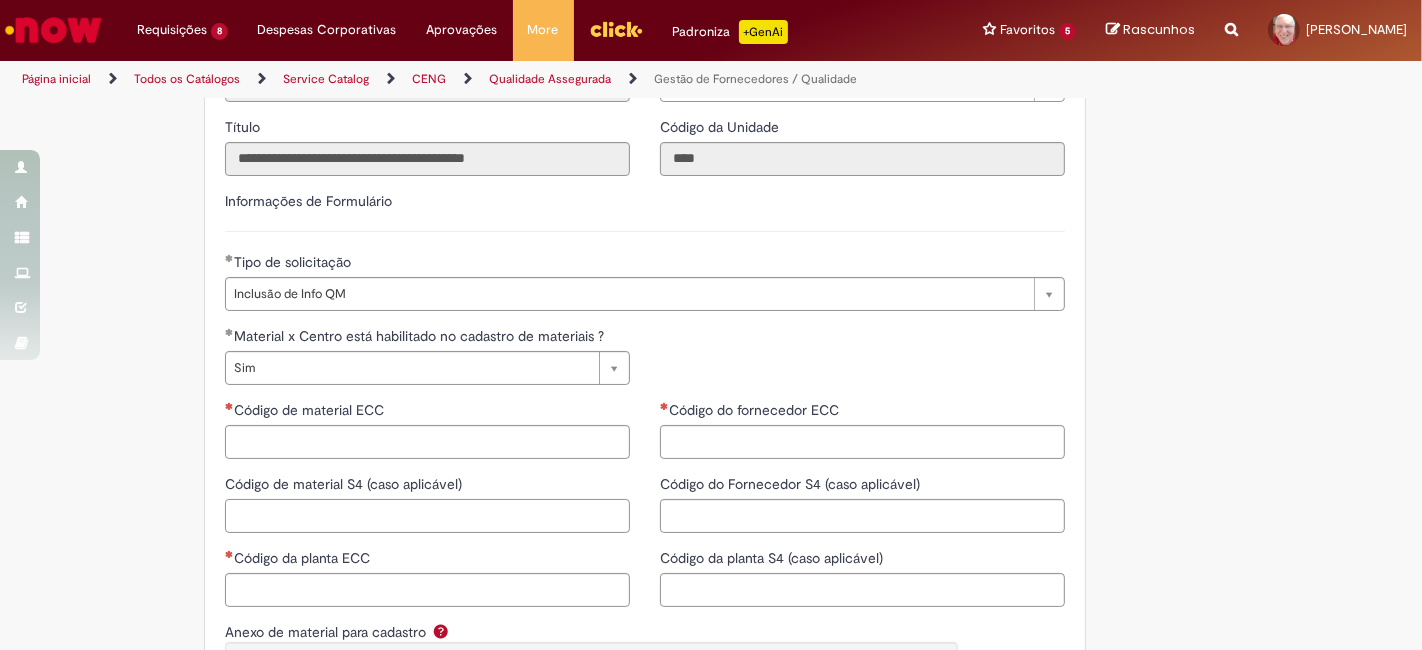 click on "Código de material S4 (caso aplicável)" at bounding box center [427, 516] 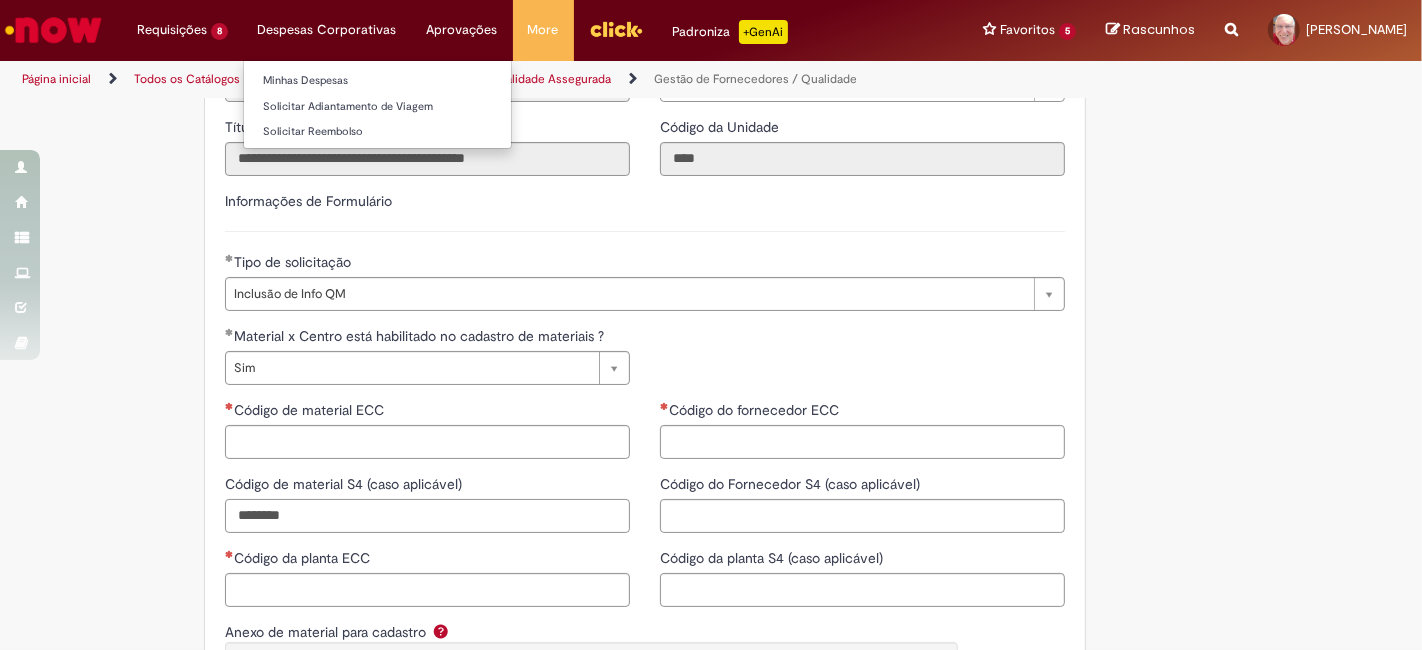 type on "********" 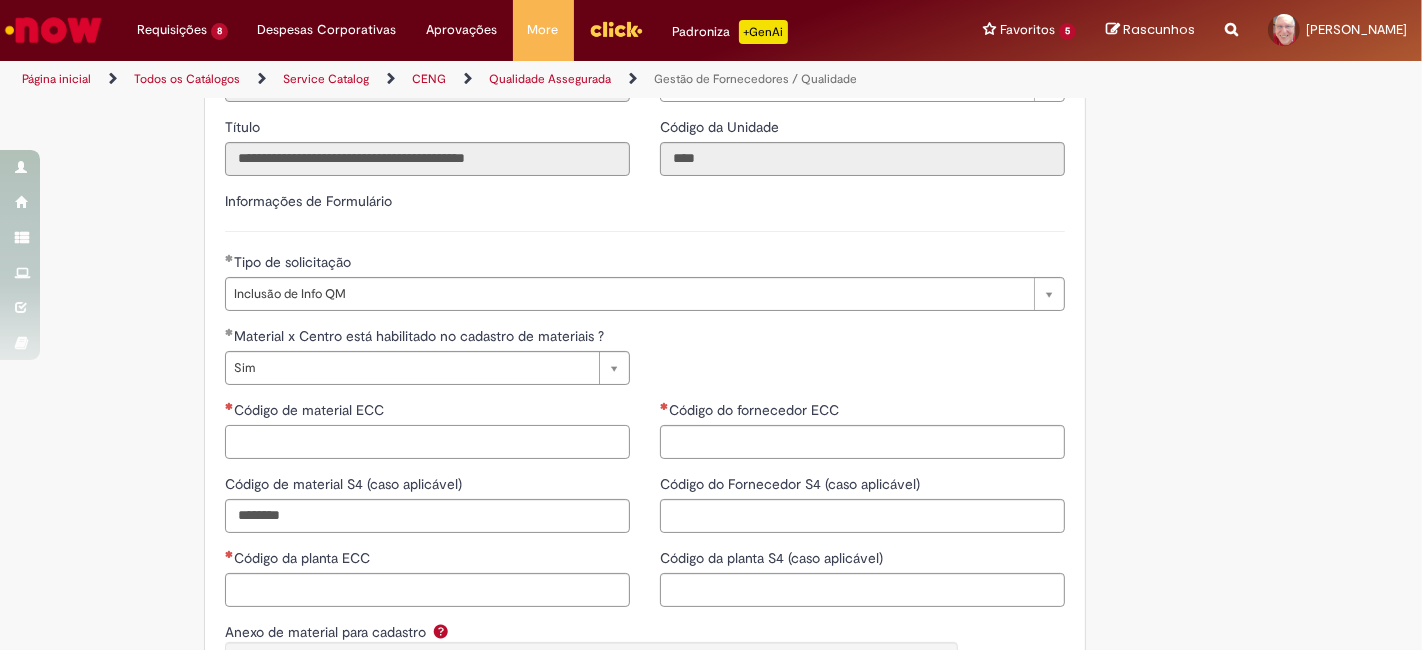 click on "Código de material ECC" at bounding box center [427, 442] 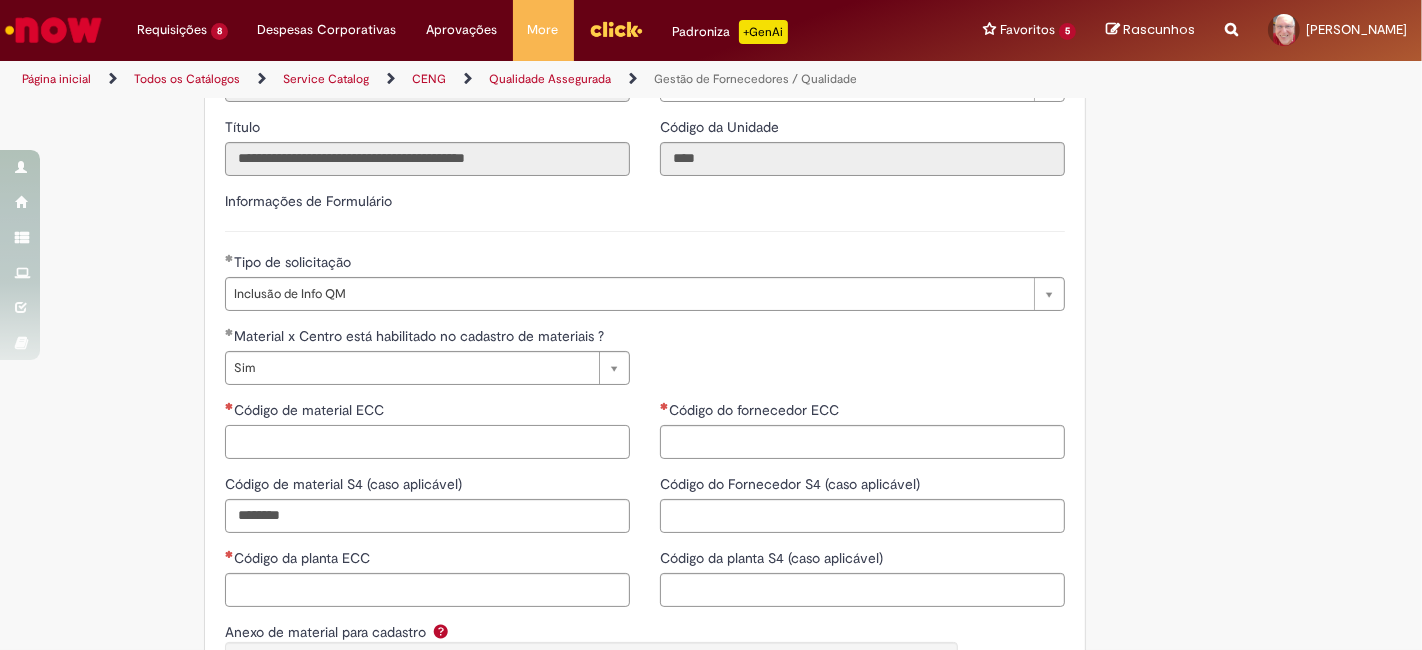 paste on "********" 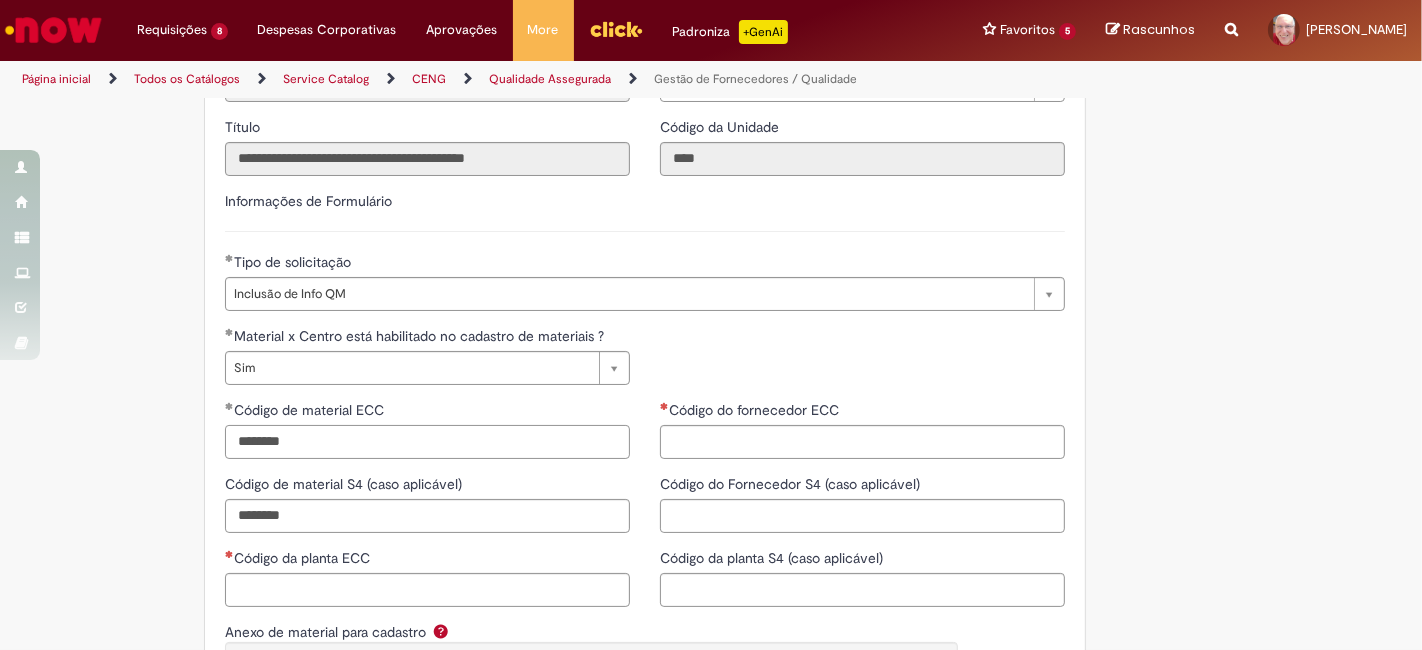 type on "********" 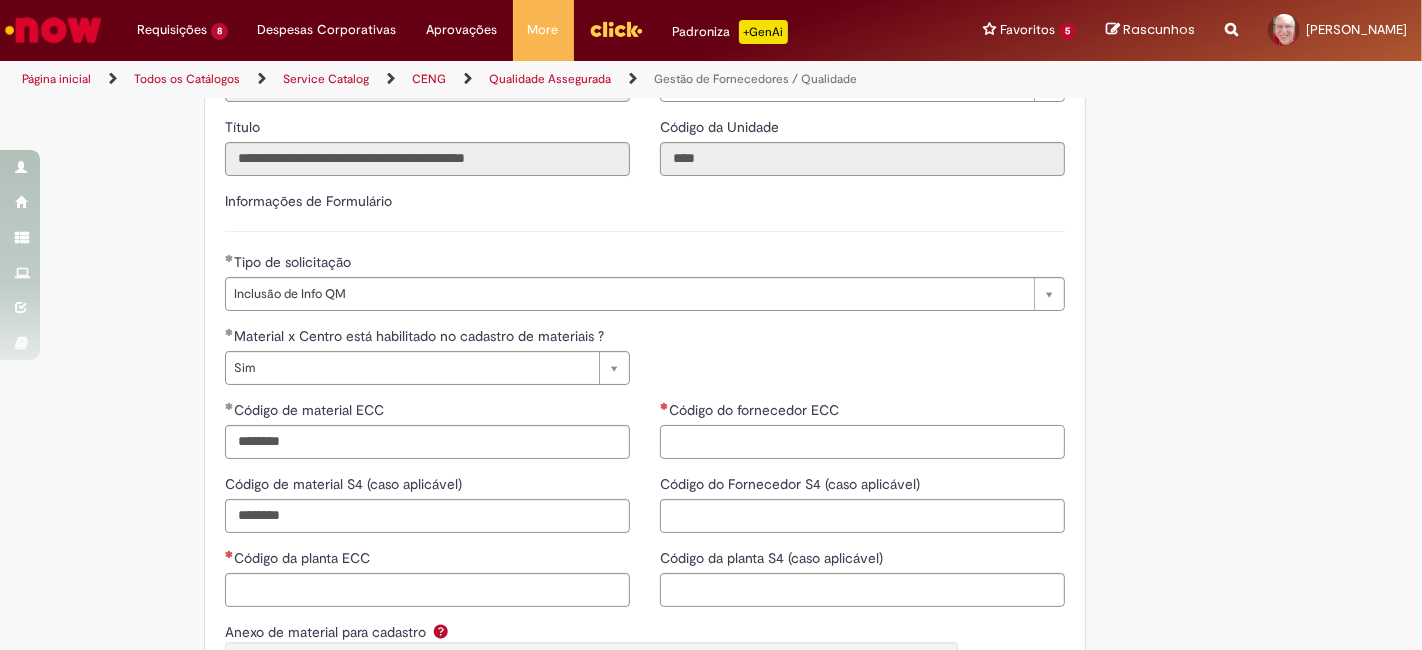 click on "Código do fornecedor ECC" at bounding box center [862, 442] 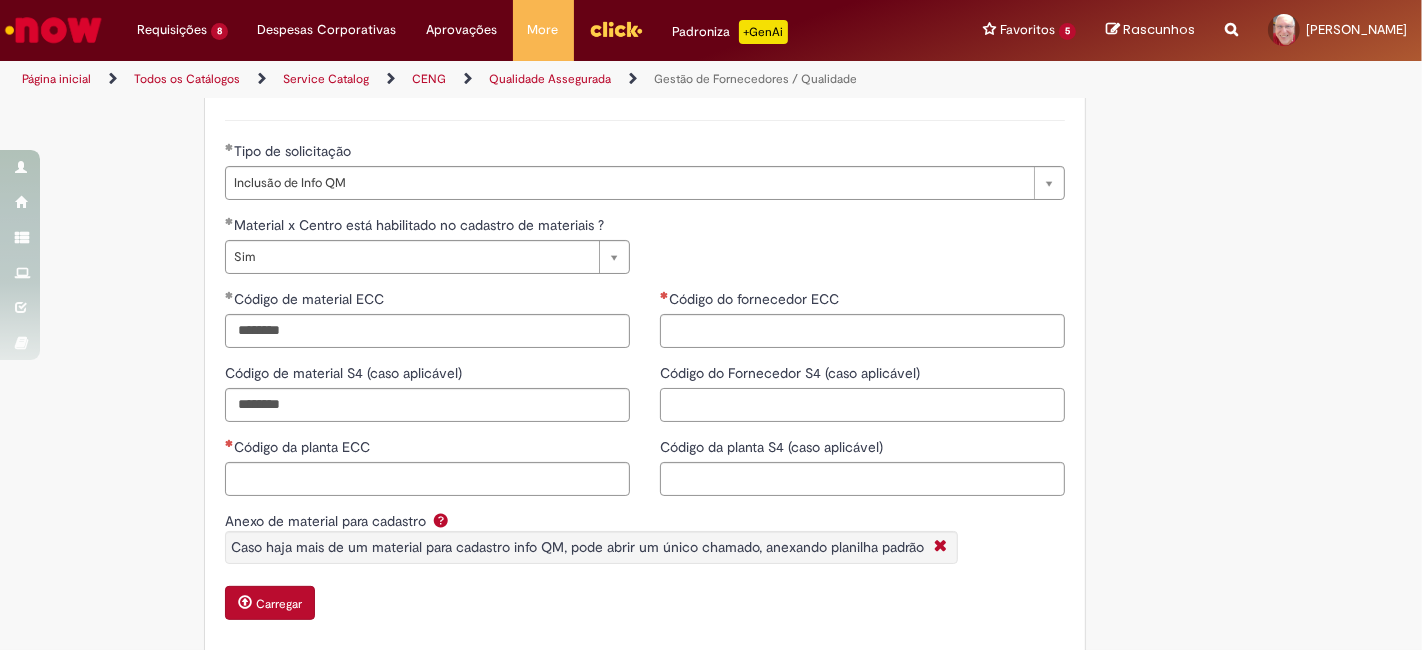 click on "Código do Fornecedor S4 (caso aplicável)" at bounding box center [862, 405] 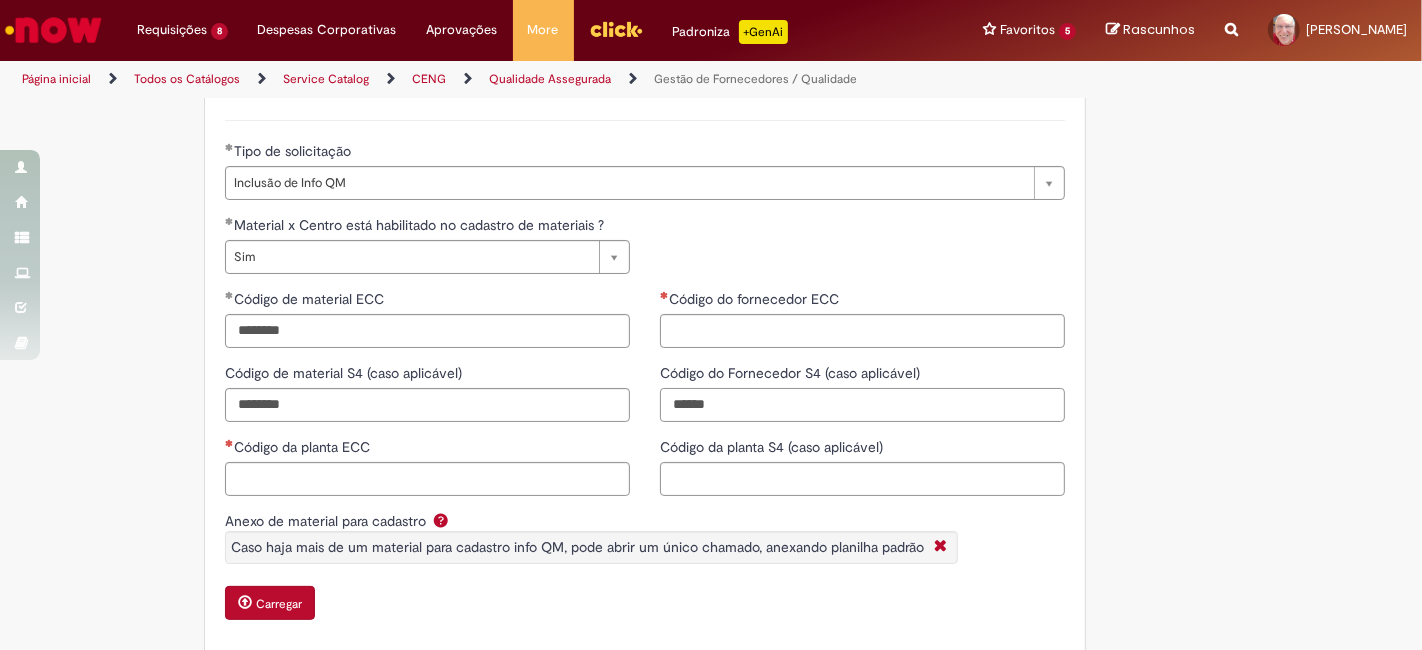type on "******" 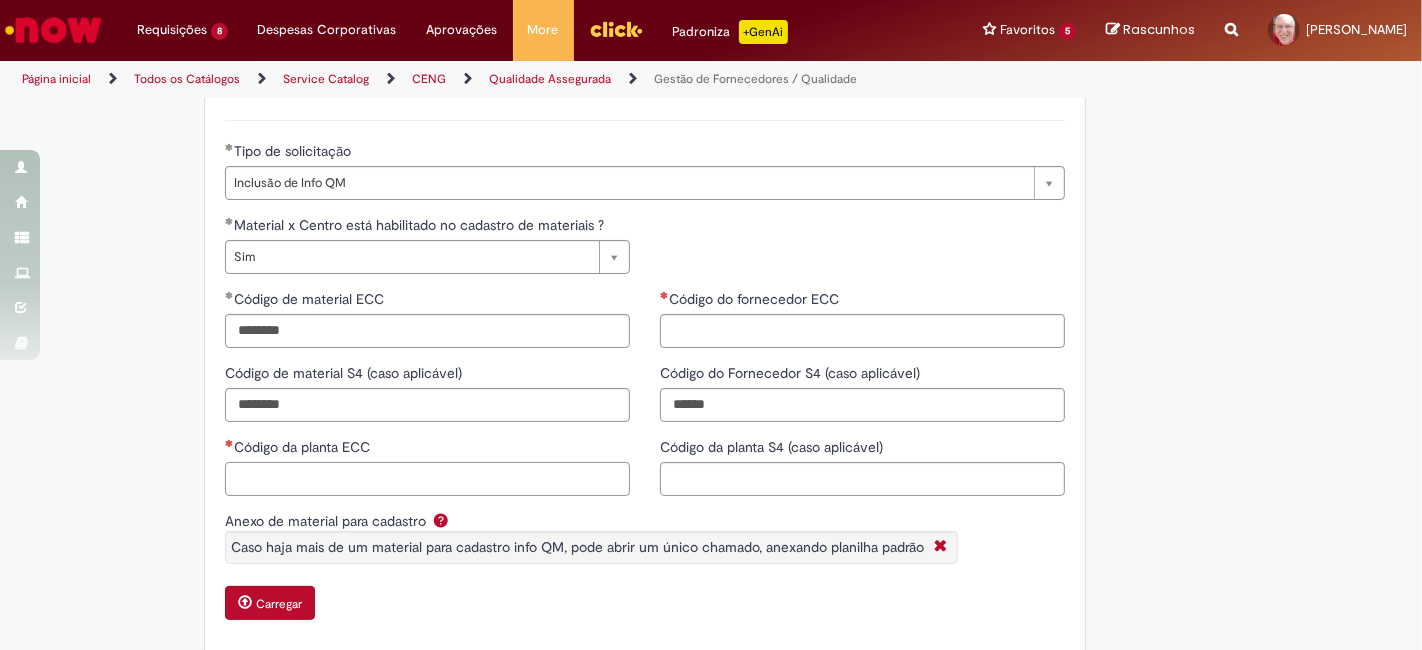 click on "Código da planta ECC" at bounding box center (427, 479) 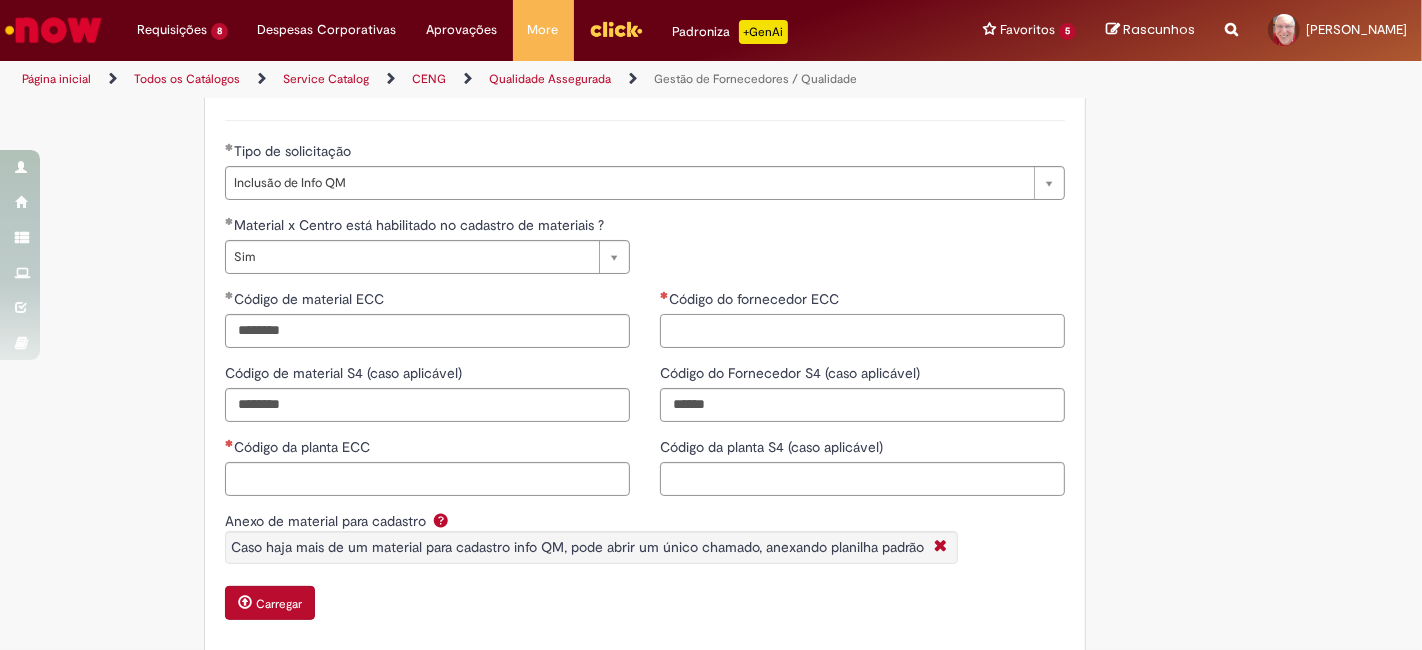 click on "Código do fornecedor ECC" at bounding box center [862, 331] 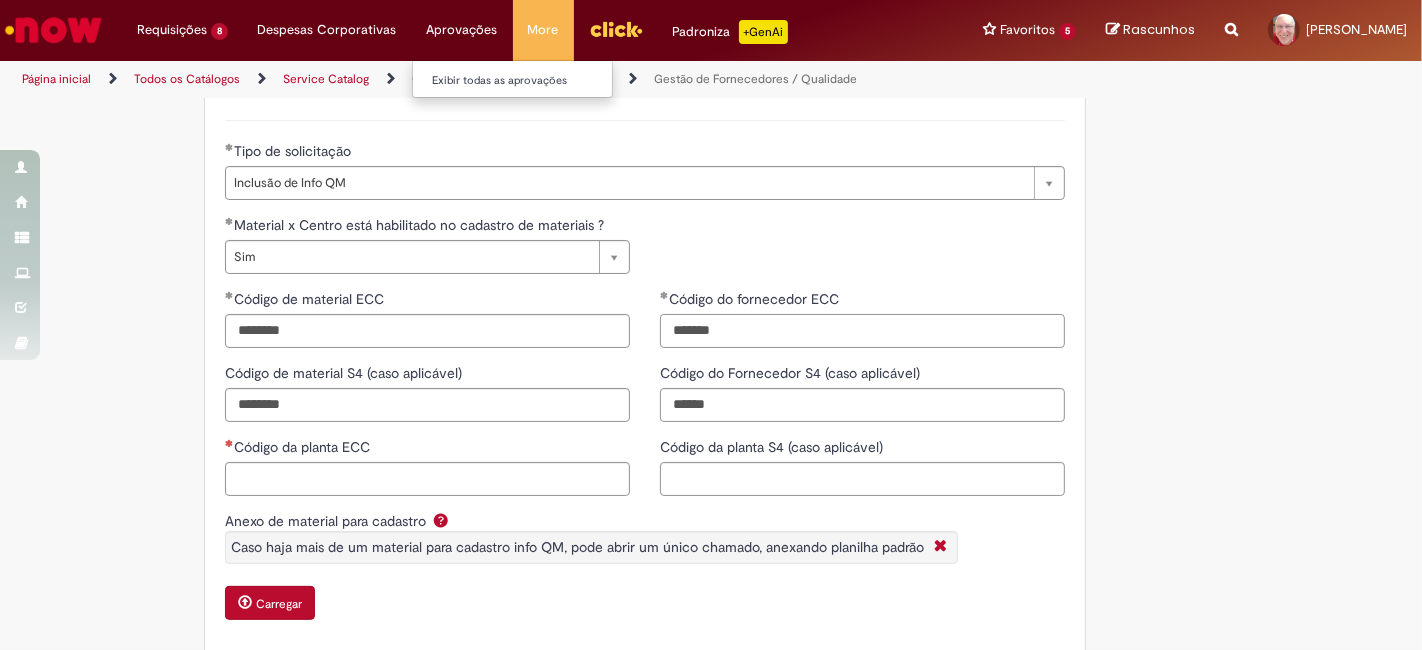 type on "******" 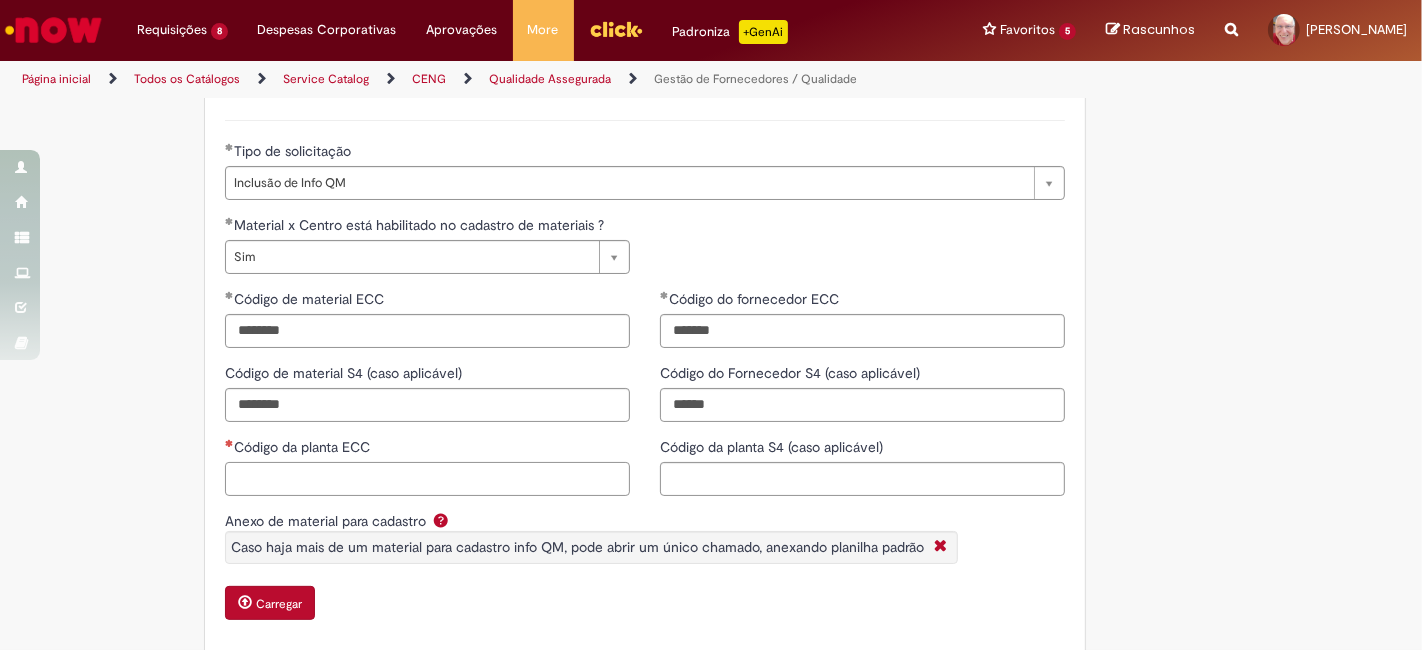 click on "Código da planta ECC" at bounding box center [427, 479] 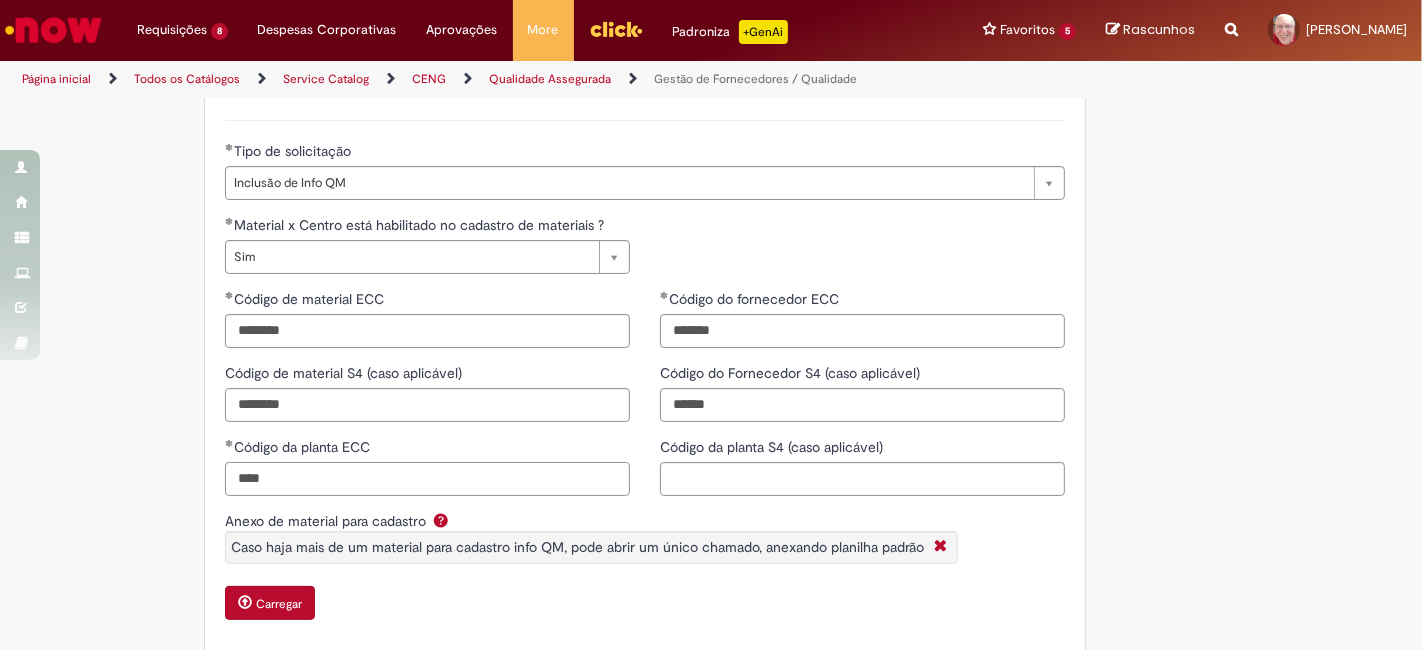 type on "****" 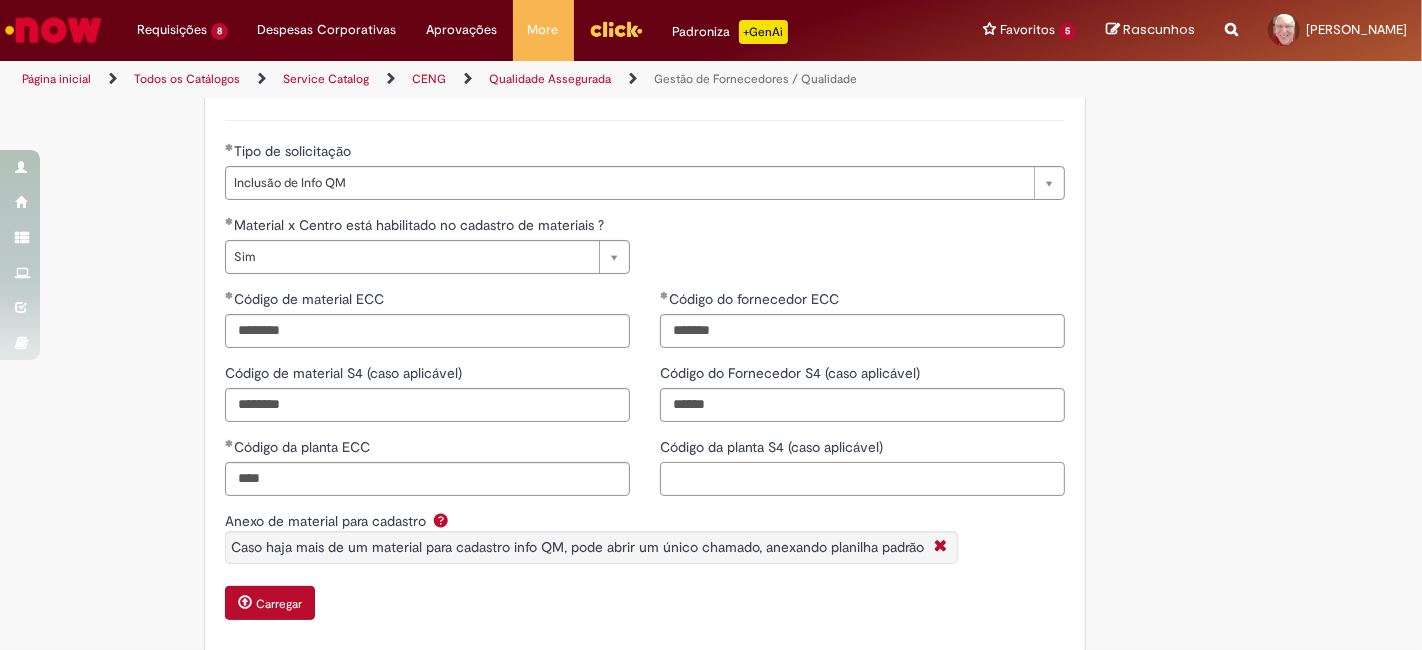 click on "Código da planta S4 (caso aplicável)" at bounding box center [862, 479] 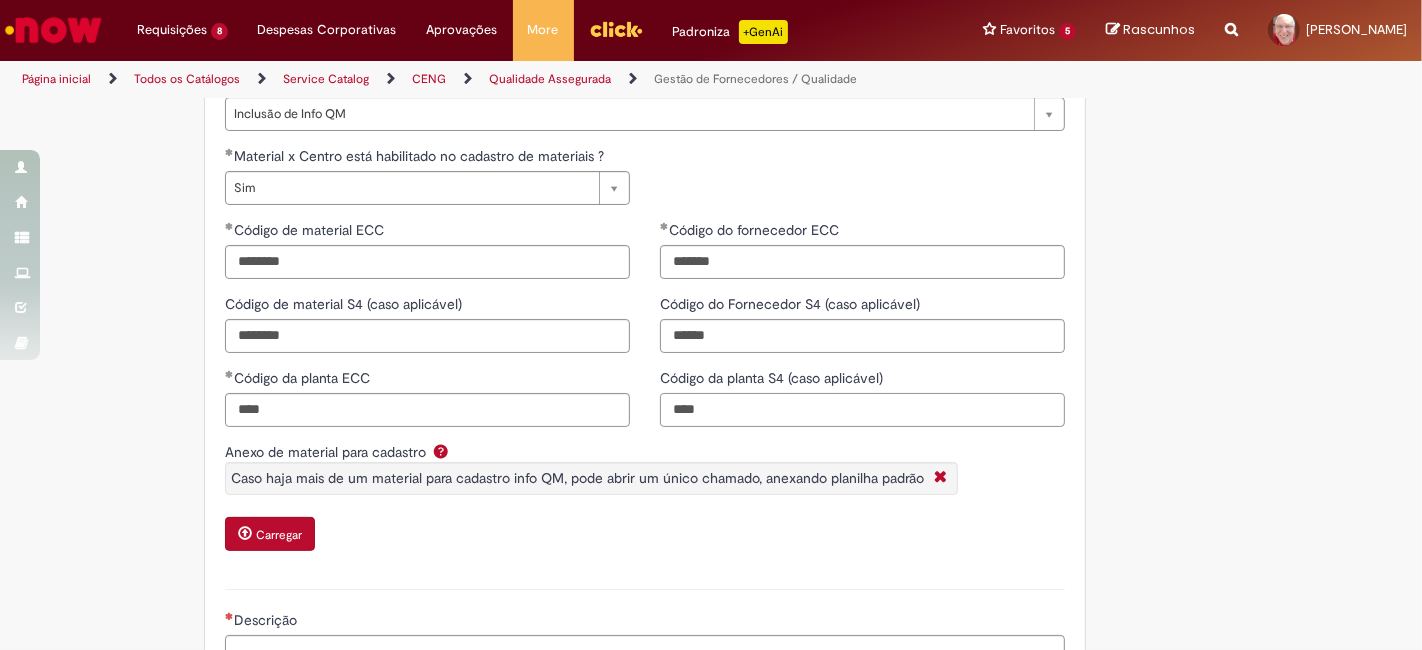 scroll, scrollTop: 666, scrollLeft: 0, axis: vertical 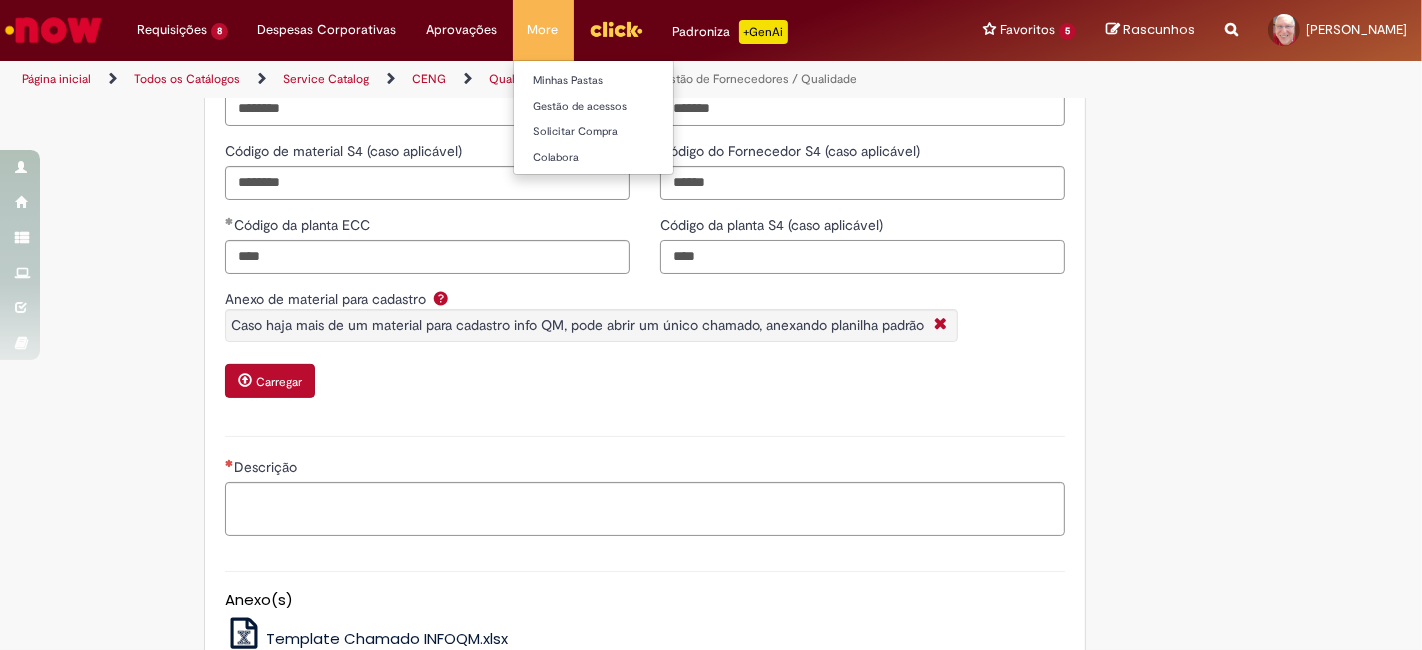 type on "****" 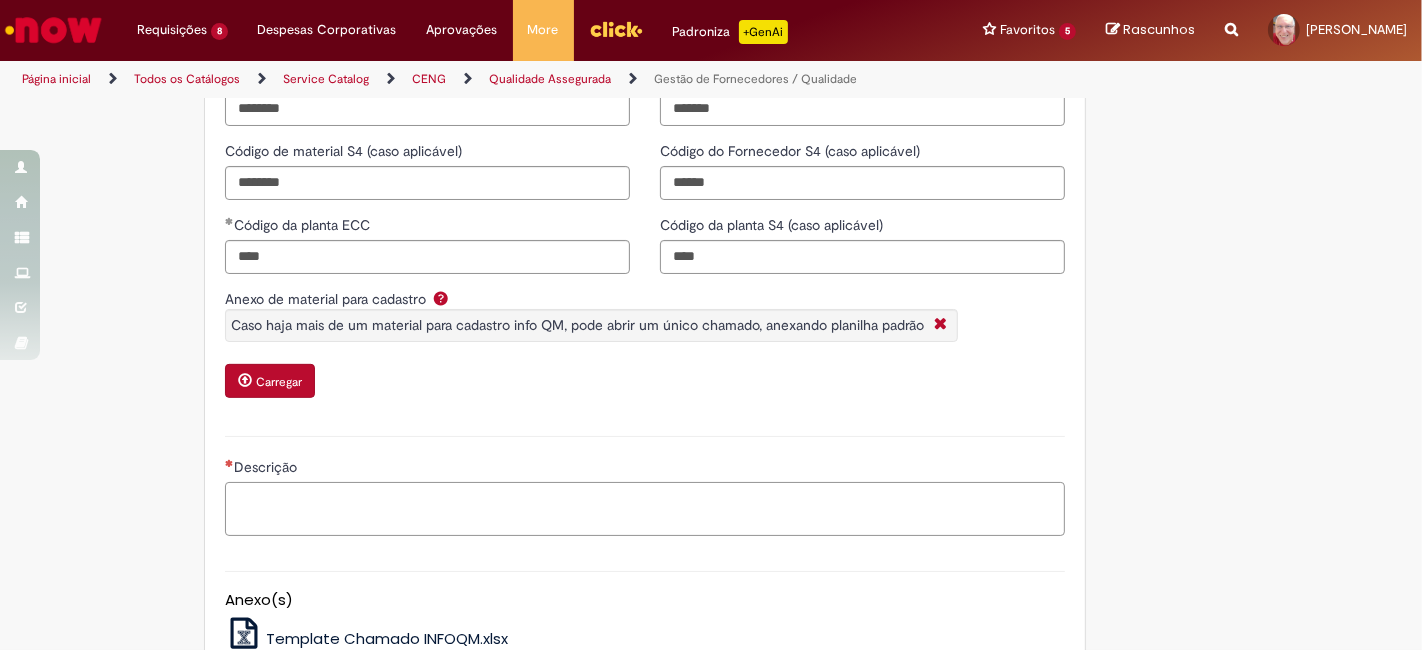 click on "Descrição" at bounding box center [645, 508] 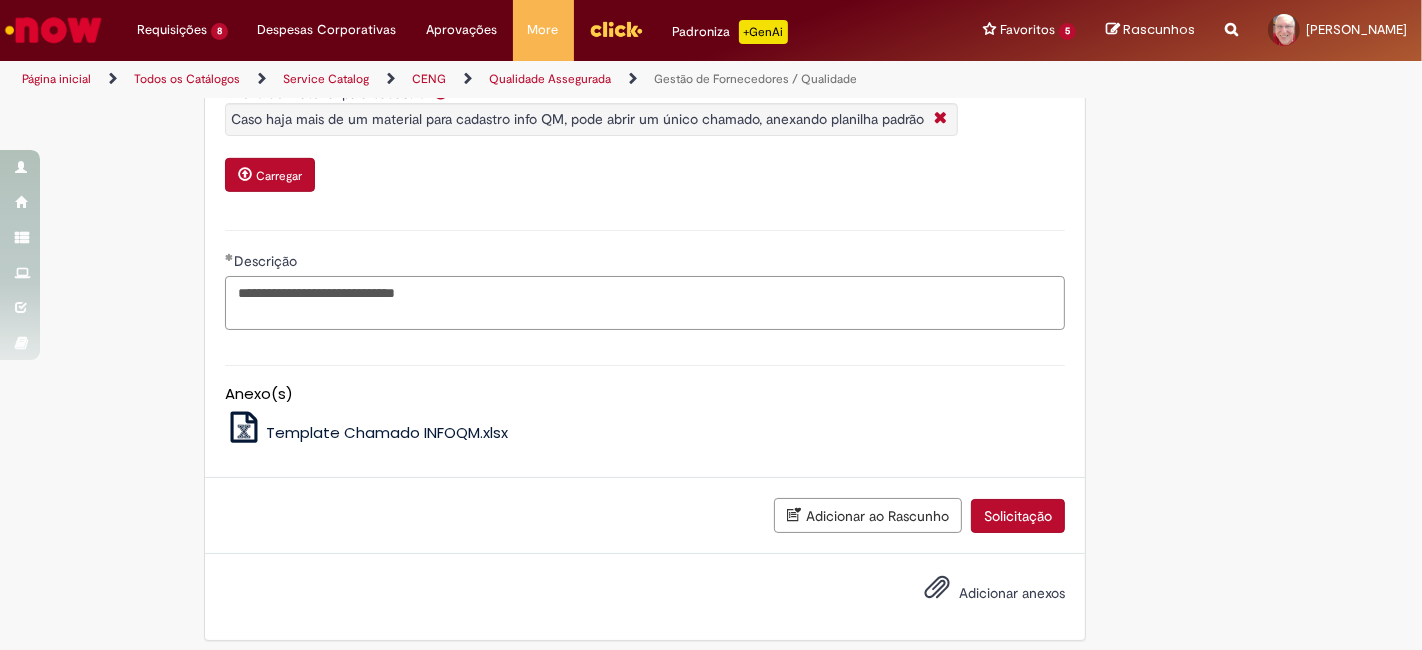 scroll, scrollTop: 882, scrollLeft: 0, axis: vertical 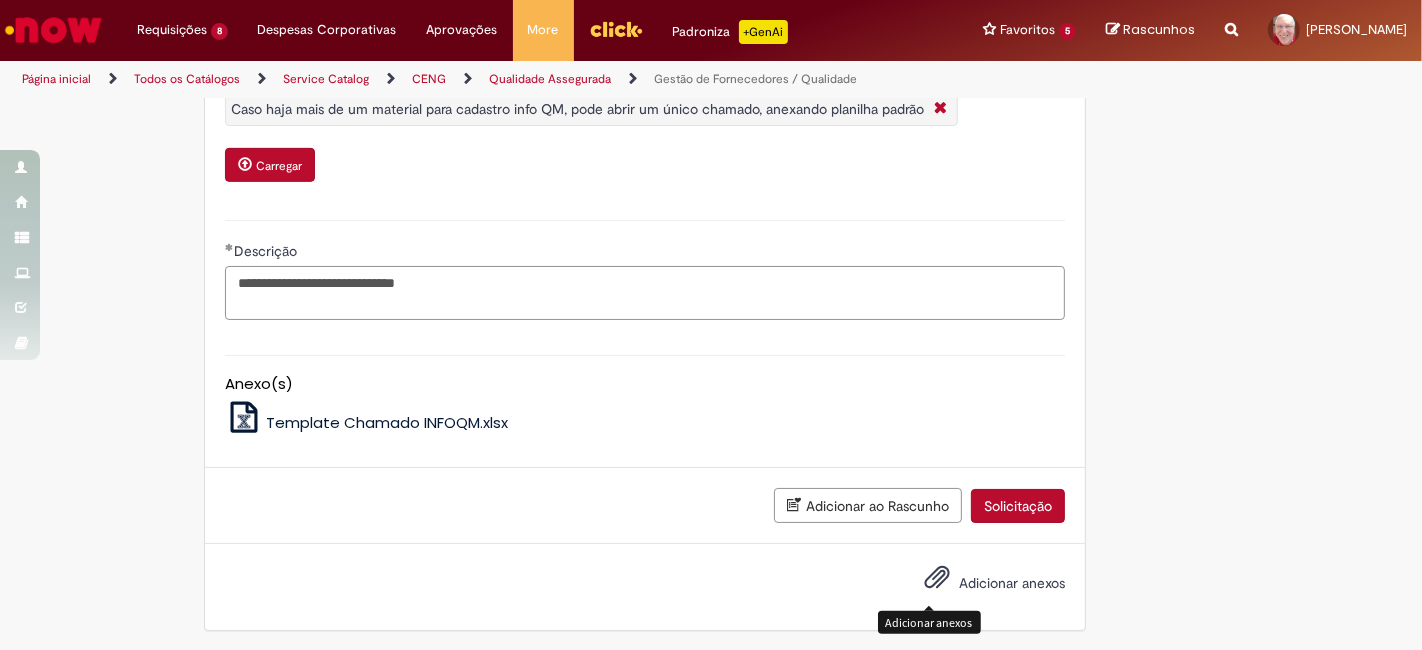 type on "**********" 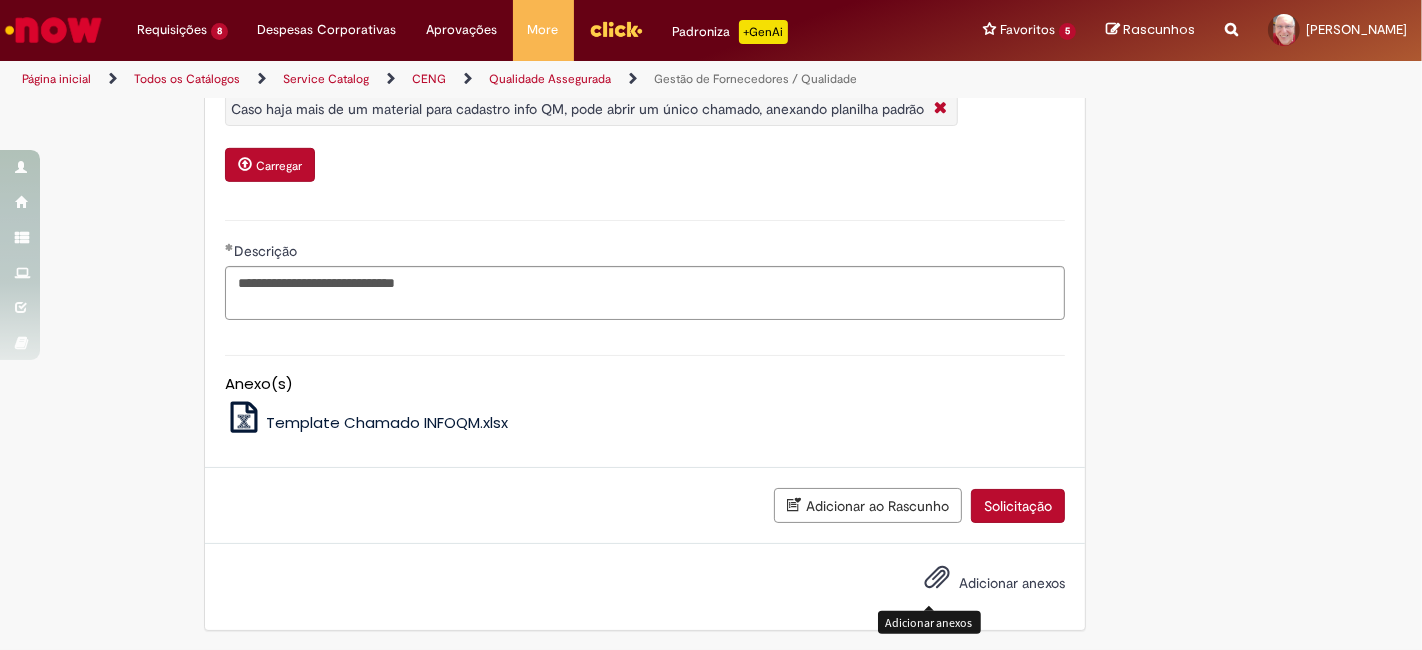 click at bounding box center (937, 578) 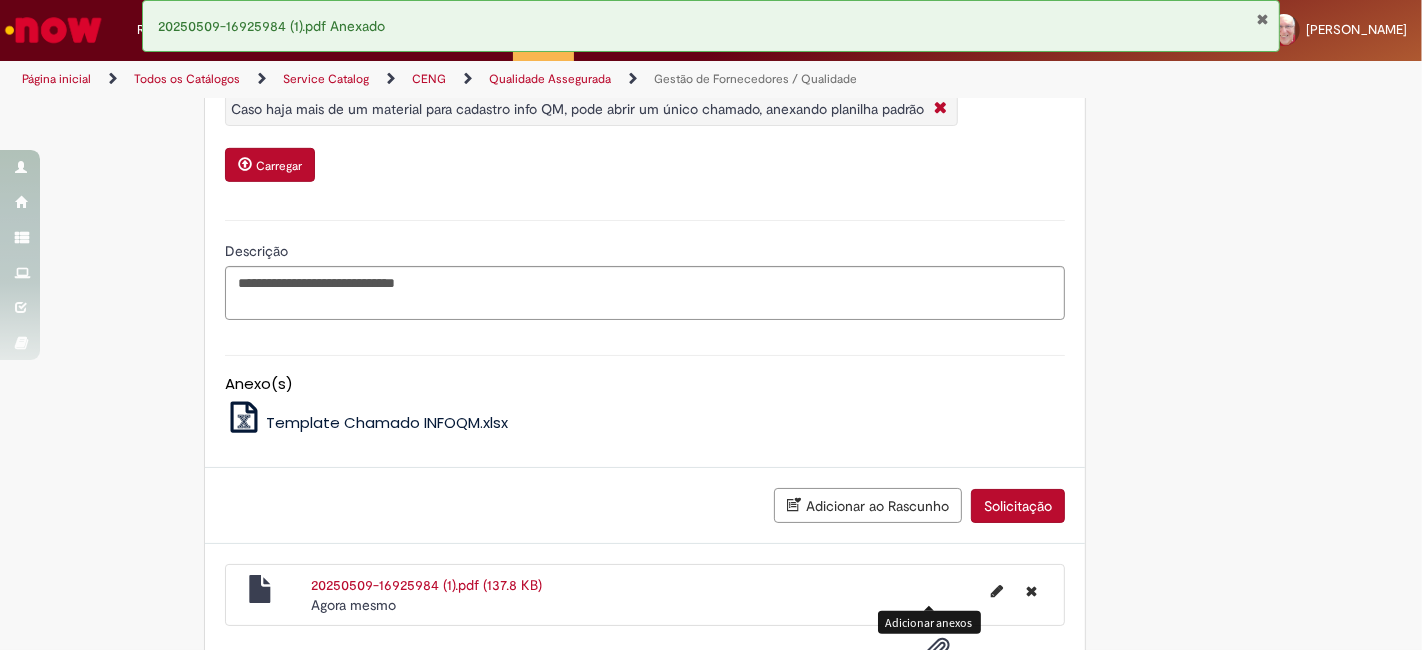 click on "Solicitação" at bounding box center [1018, 506] 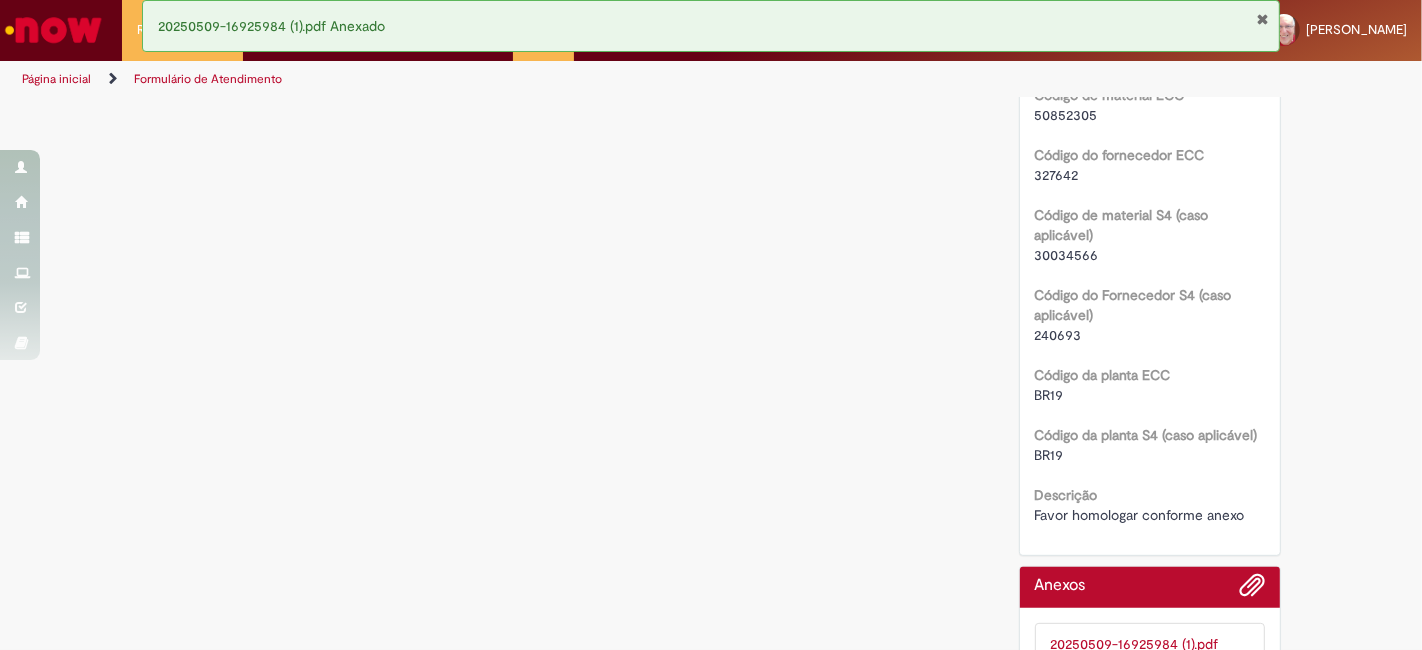 scroll, scrollTop: 0, scrollLeft: 0, axis: both 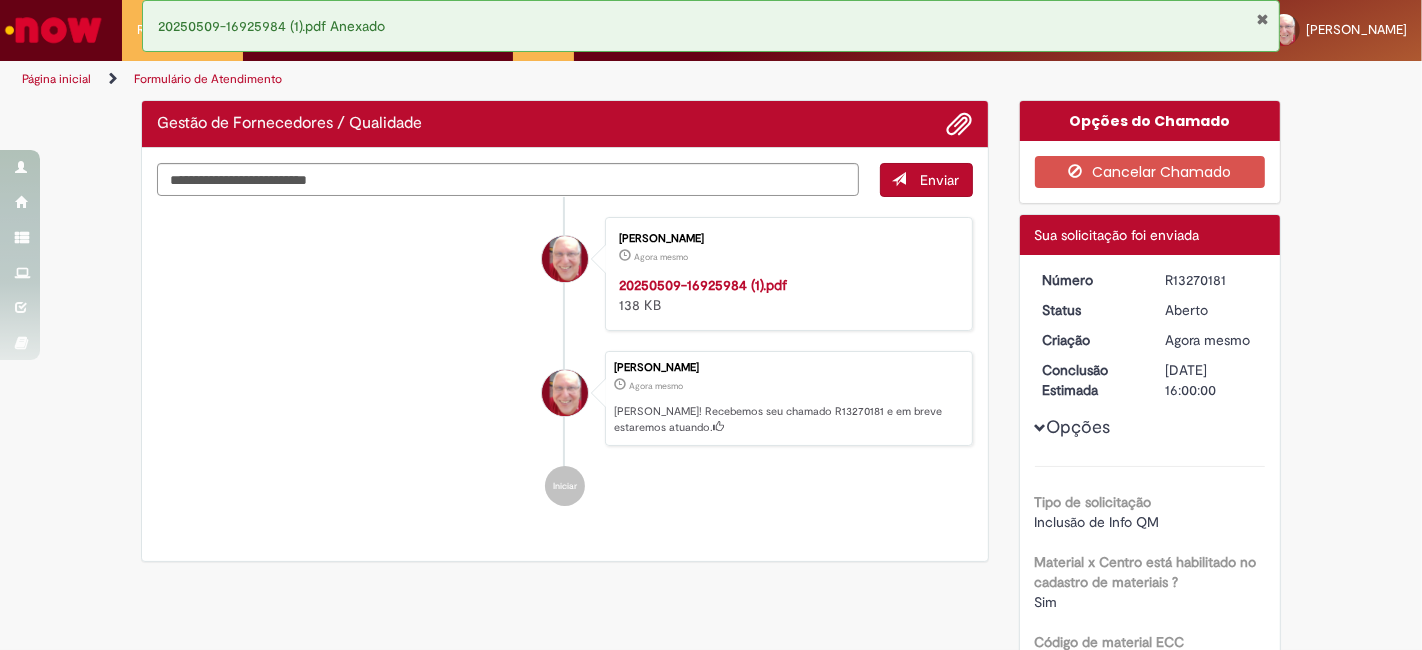 click on "R13270181" at bounding box center (1211, 280) 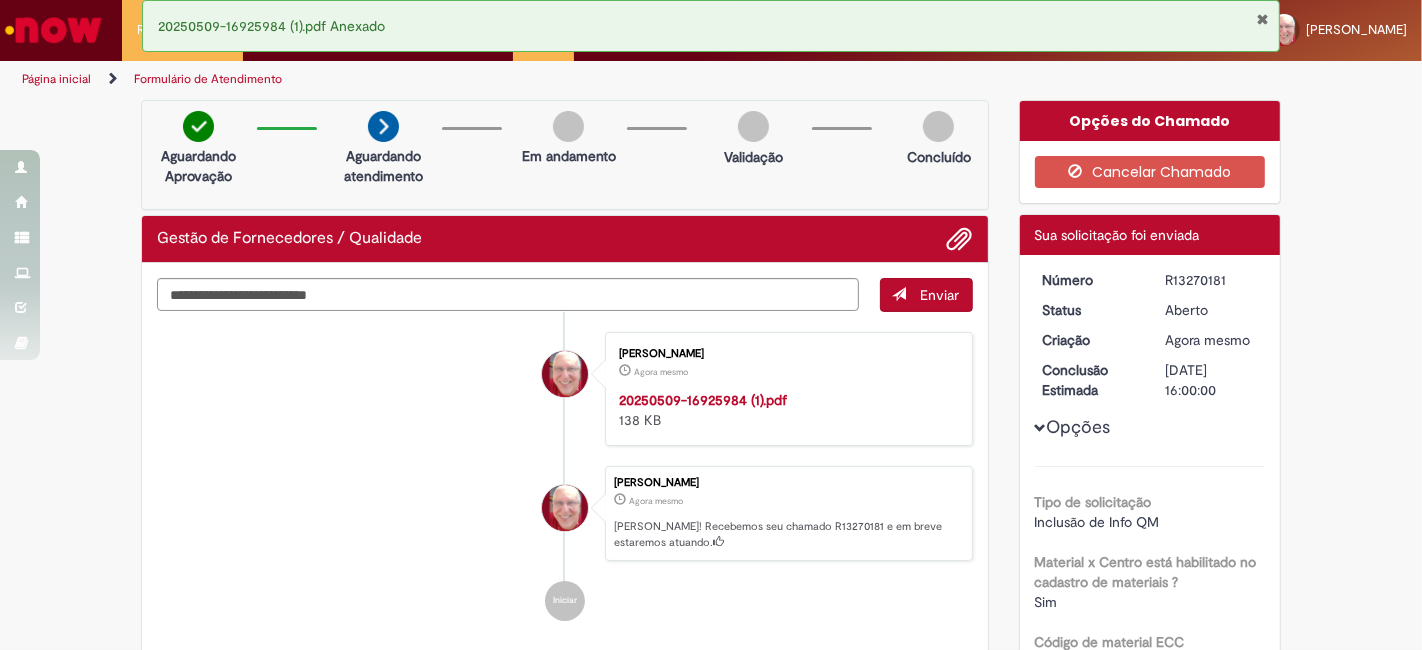 drag, startPoint x: 1154, startPoint y: 273, endPoint x: 1225, endPoint y: 271, distance: 71.02816 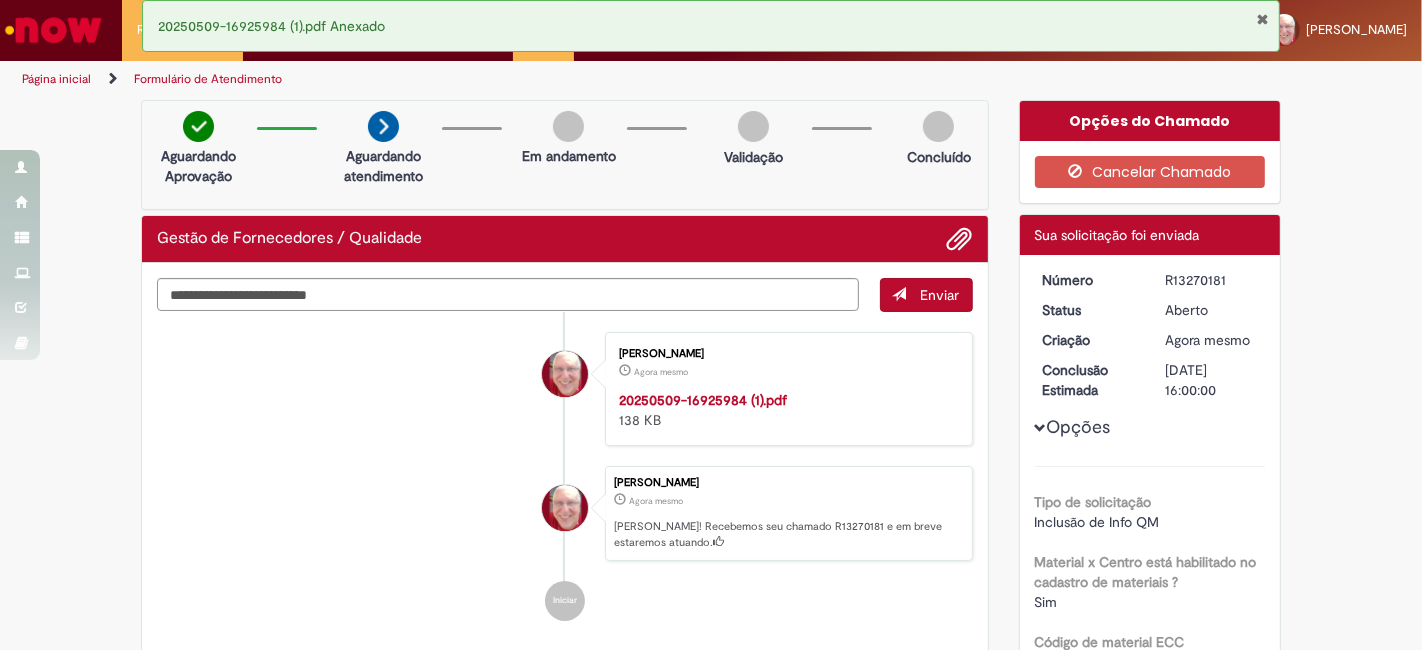 copy on "R13270181" 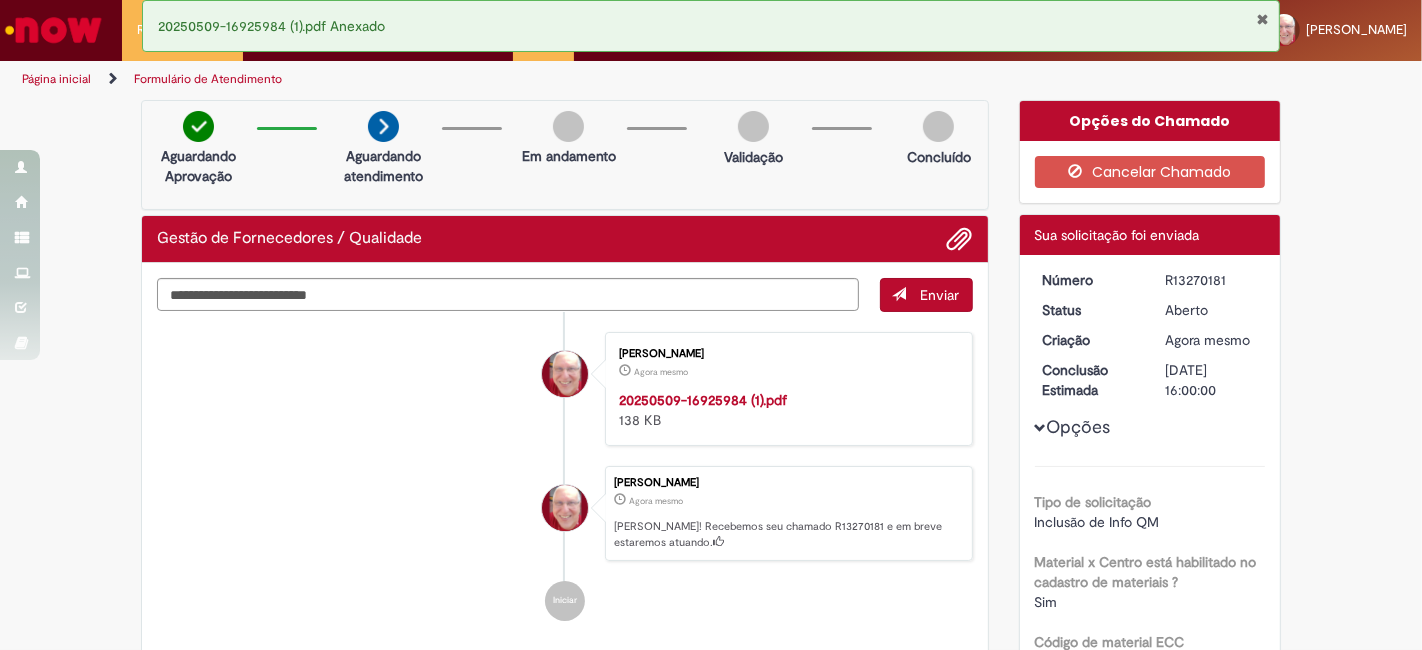 click at bounding box center [53, 30] 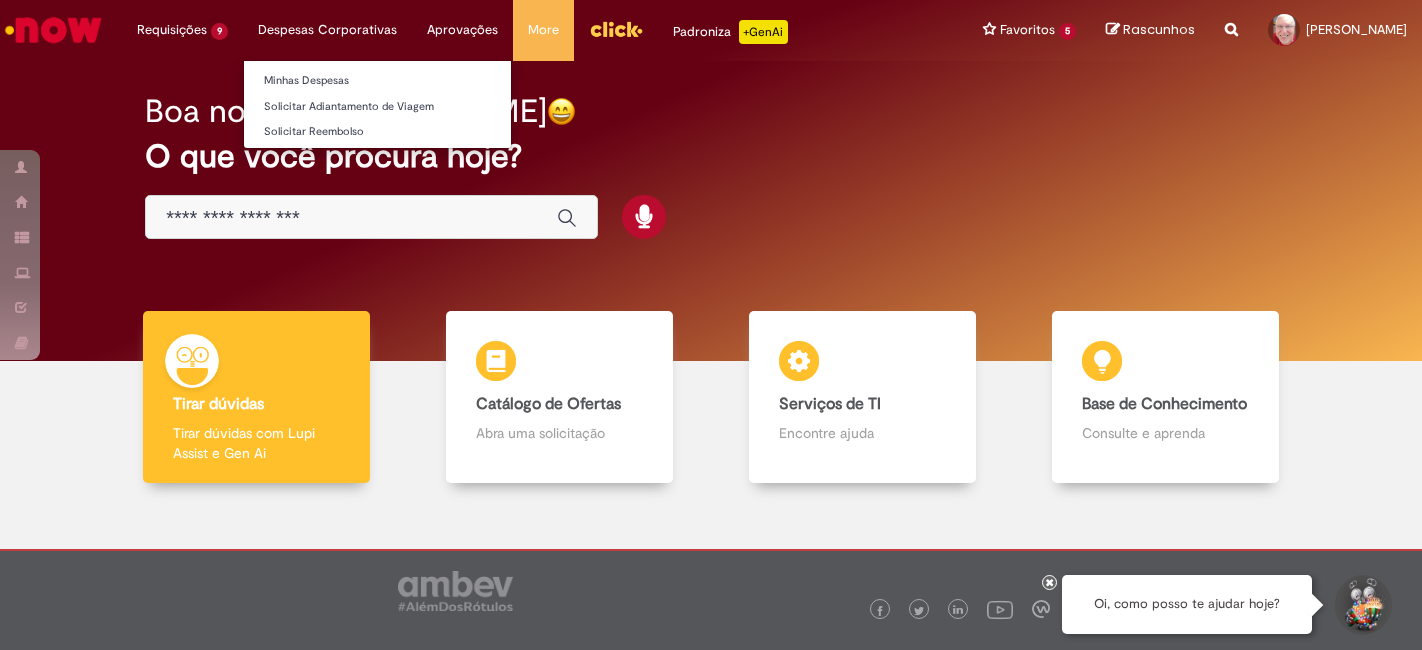 scroll, scrollTop: 0, scrollLeft: 0, axis: both 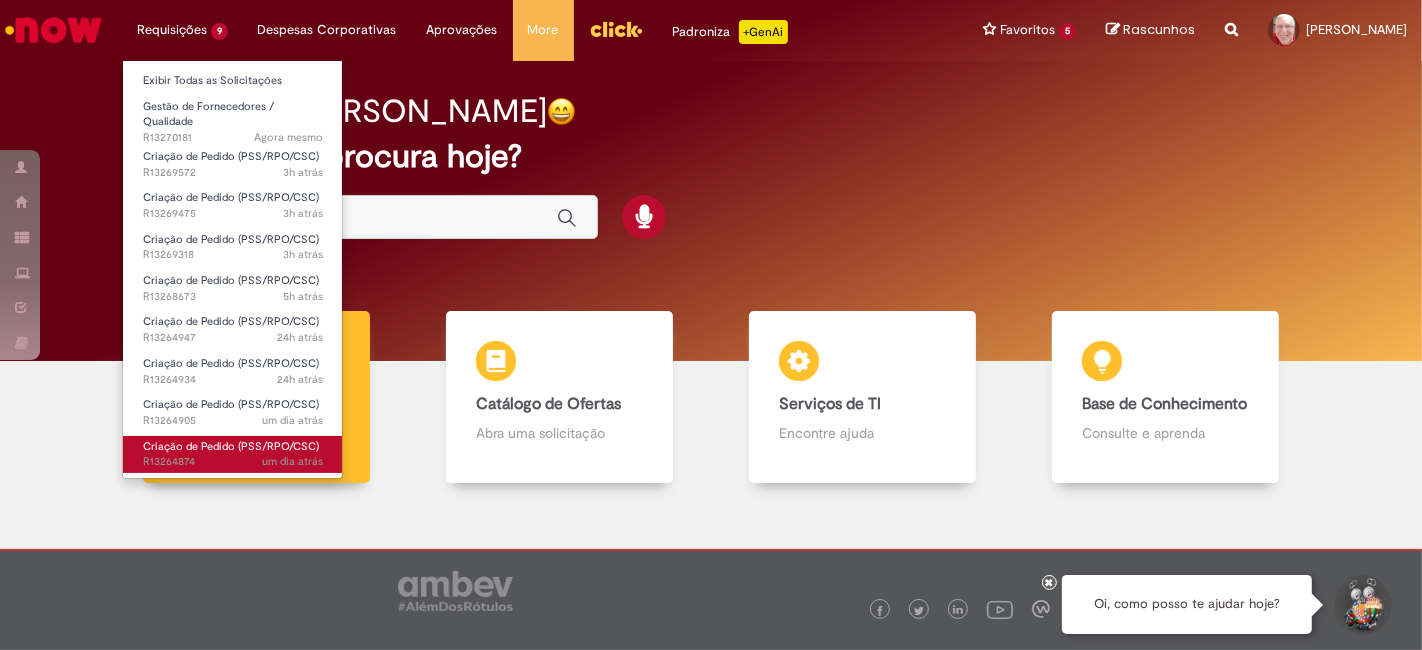 click on "Criação de Pedido (PSS/RPO/CSC)" at bounding box center [231, 446] 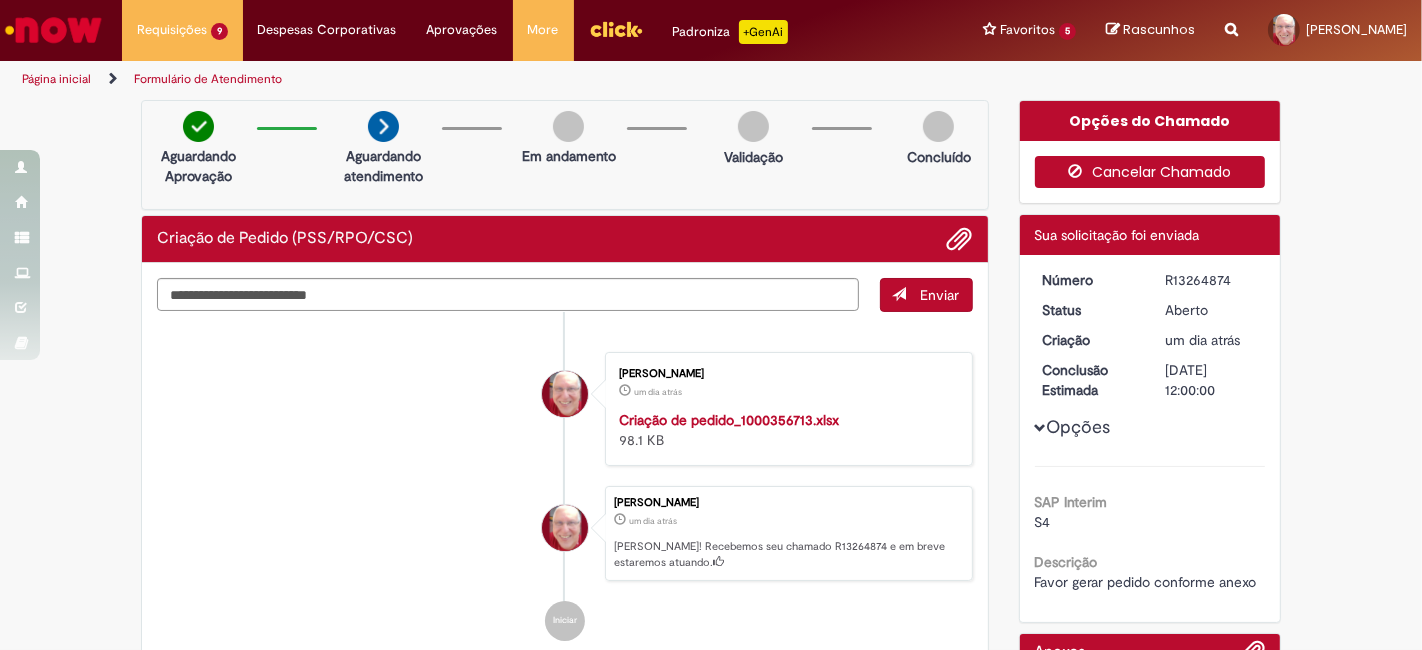 click on "Cancelar Chamado" at bounding box center (1150, 172) 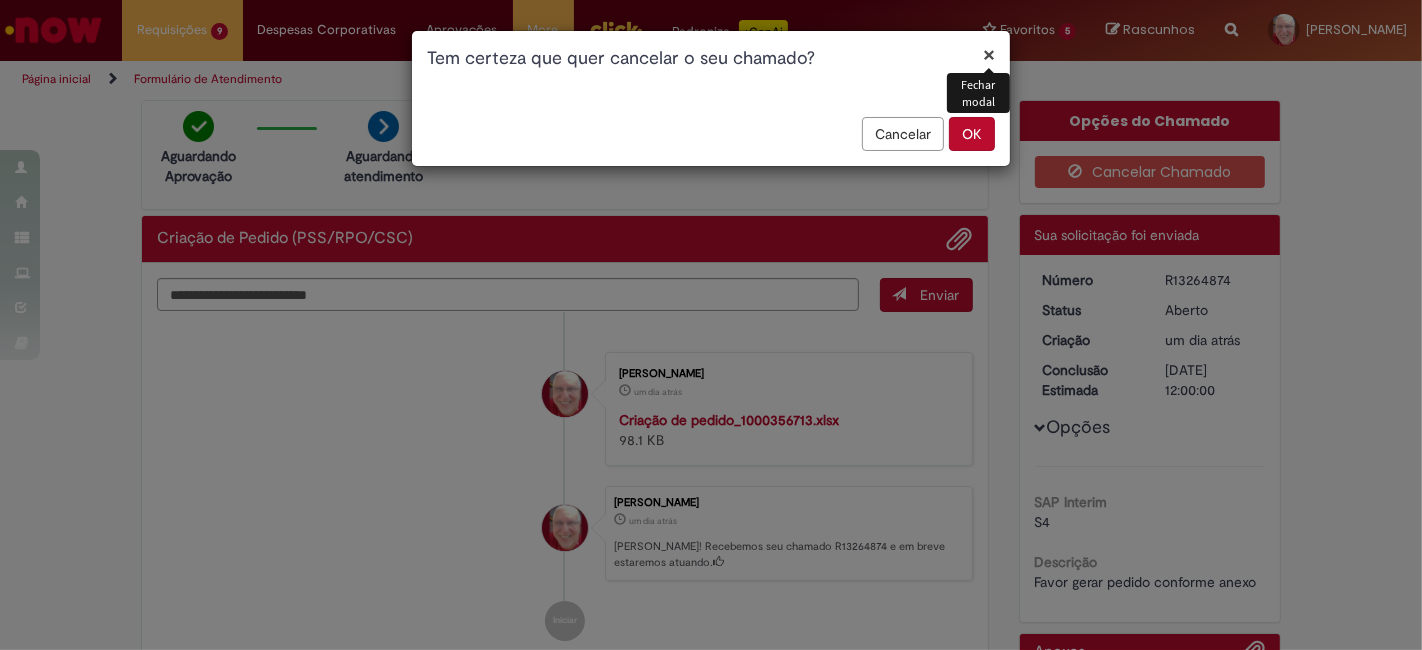 click on "OK" at bounding box center (972, 134) 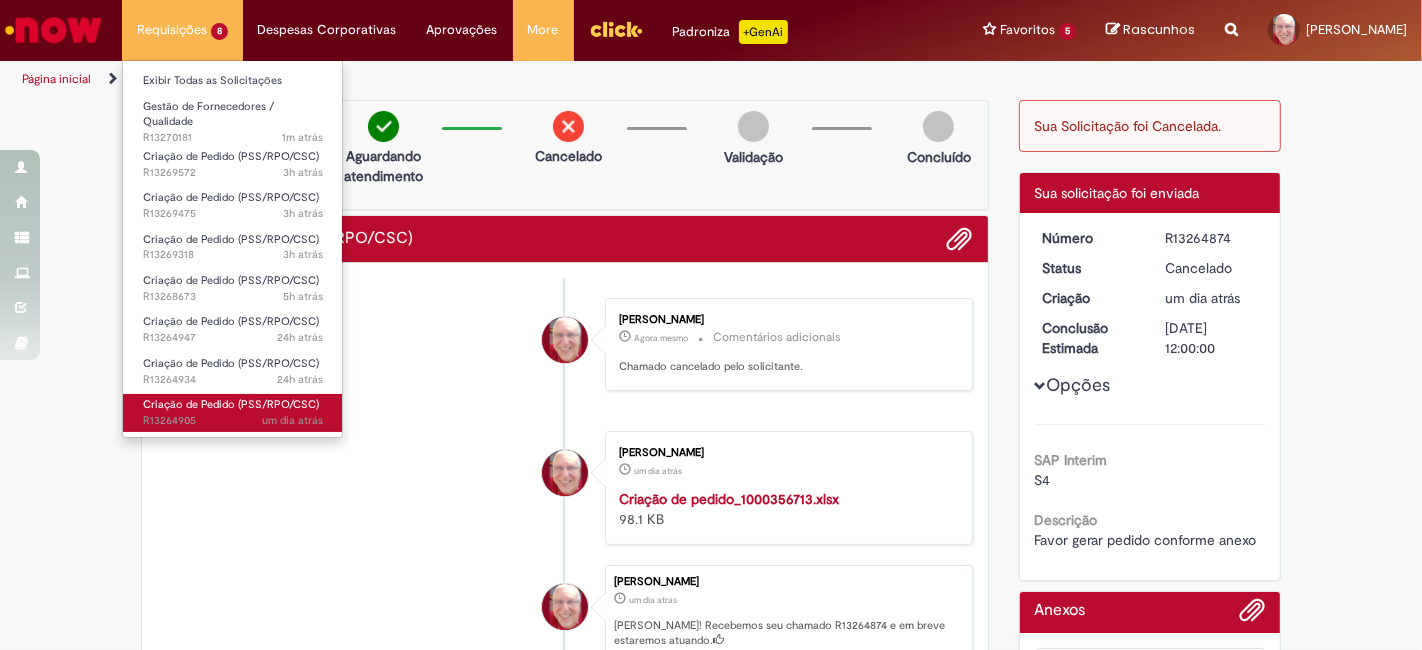 click on "Criação de Pedido (PSS/RPO/CSC)" at bounding box center (231, 404) 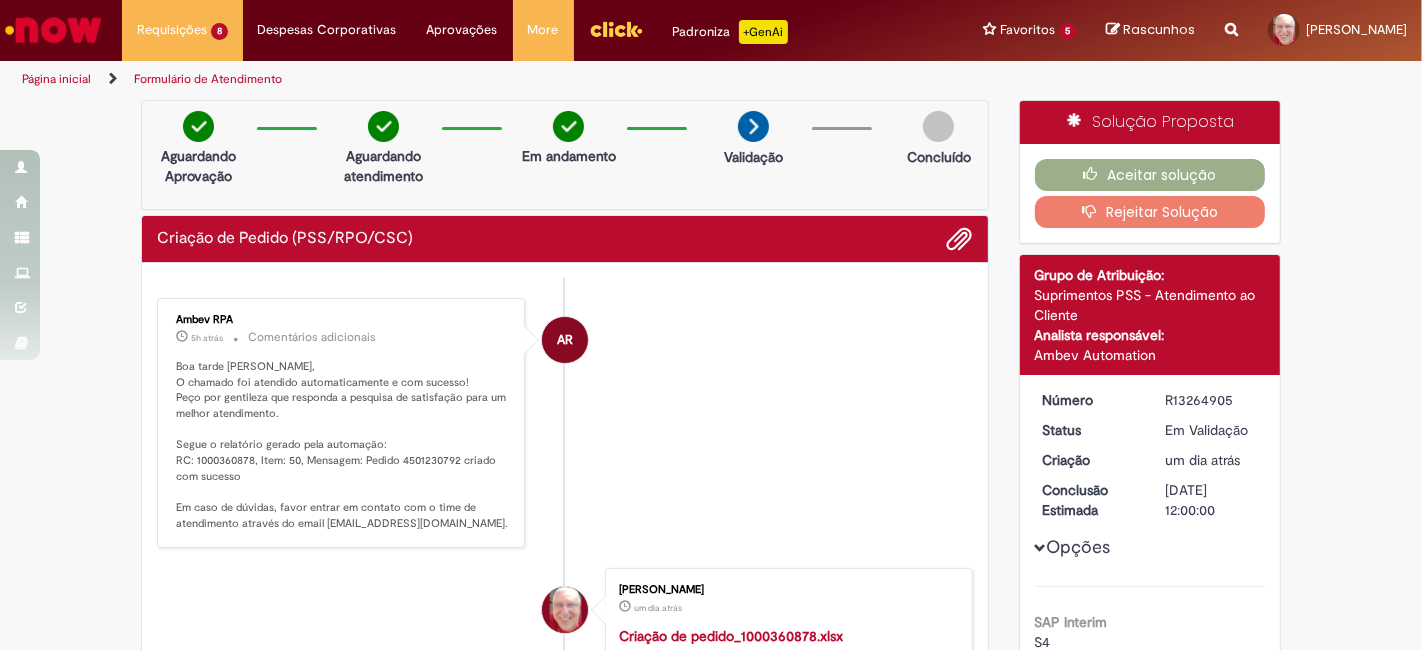 click on "Boa tarde Fernando Cesar Ferreira,
O chamado foi atendido automaticamente e com sucesso!
Peço por gentileza que responda a pesquisa de satisfação para um melhor atendimento.
Segue o relatório gerado pela automação:
RC: 1000360878, Item: 50, Mensagem: Pedido 4501230792 criado com sucesso
Em caso de dúvidas, favor entrar em contato com o time de atendimento através do email atendimentopss@ambev.com.br." at bounding box center (342, 445) 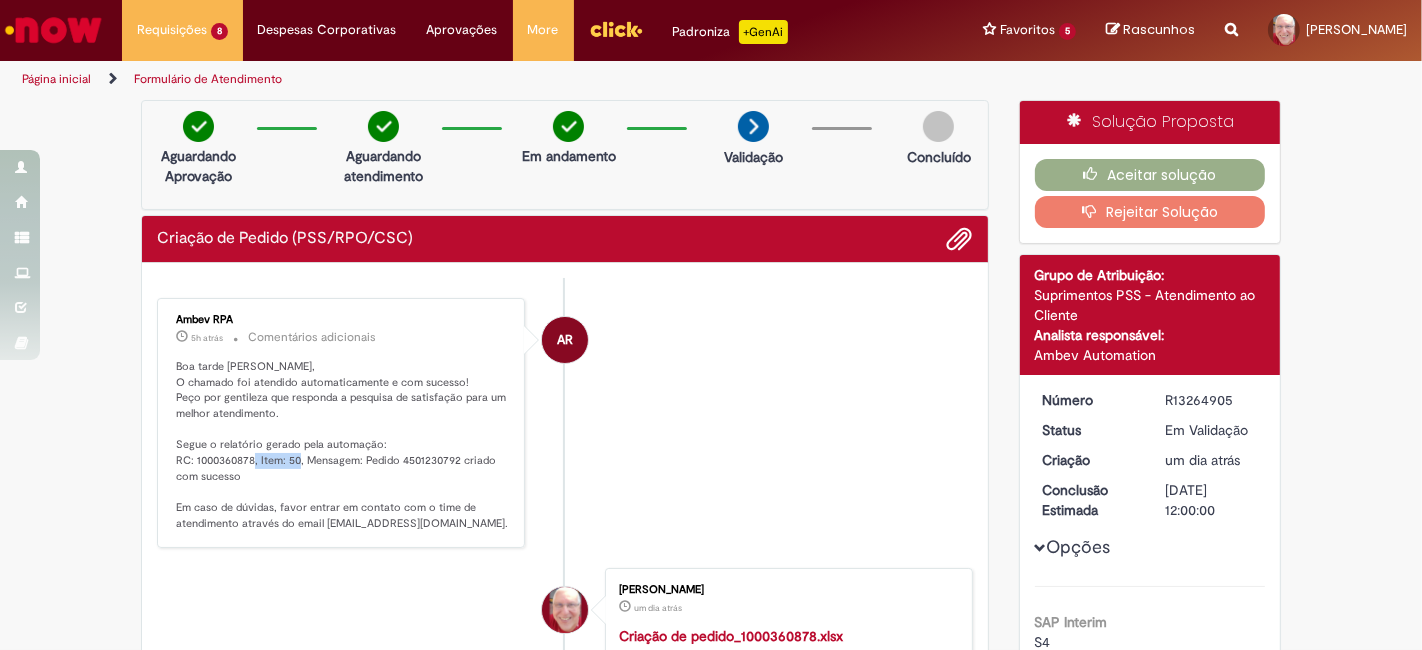 click on "Boa tarde Fernando Cesar Ferreira,
O chamado foi atendido automaticamente e com sucesso!
Peço por gentileza que responda a pesquisa de satisfação para um melhor atendimento.
Segue o relatório gerado pela automação:
RC: 1000360878, Item: 50, Mensagem: Pedido 4501230792 criado com sucesso
Em caso de dúvidas, favor entrar em contato com o time de atendimento através do email atendimentopss@ambev.com.br." at bounding box center (342, 445) 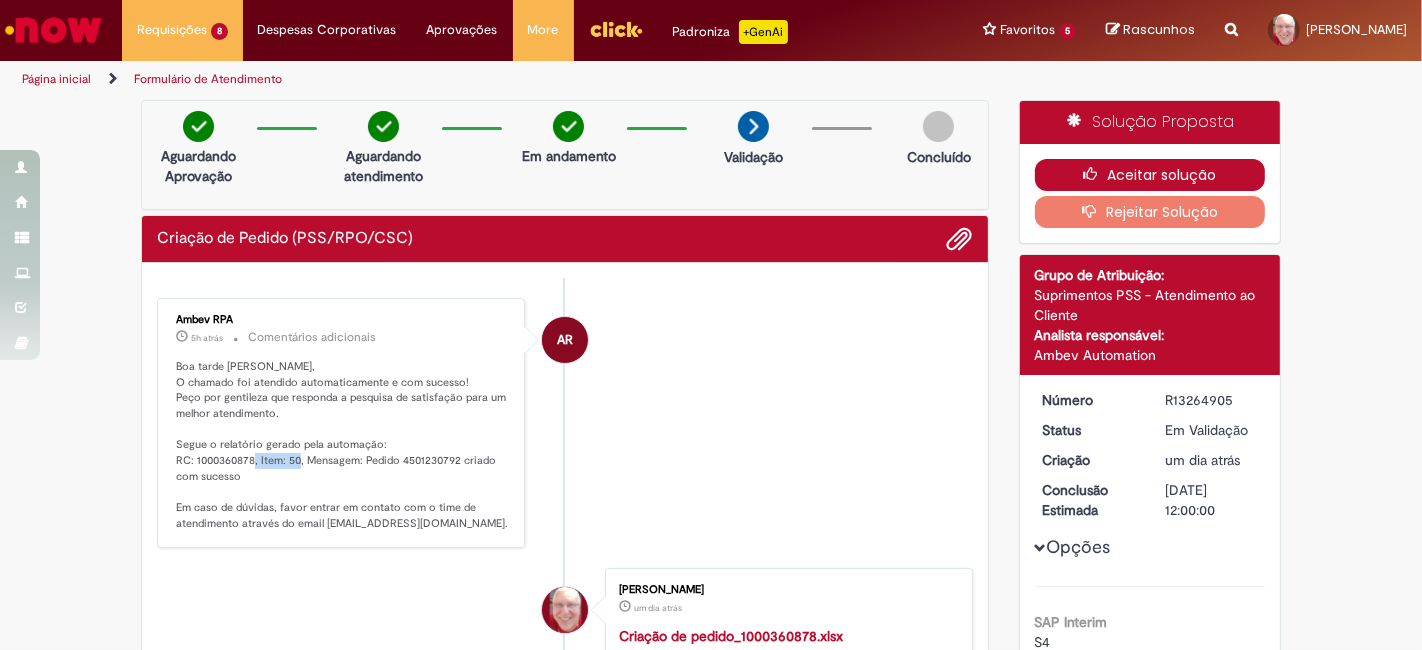 click on "Aceitar solução" at bounding box center [1150, 175] 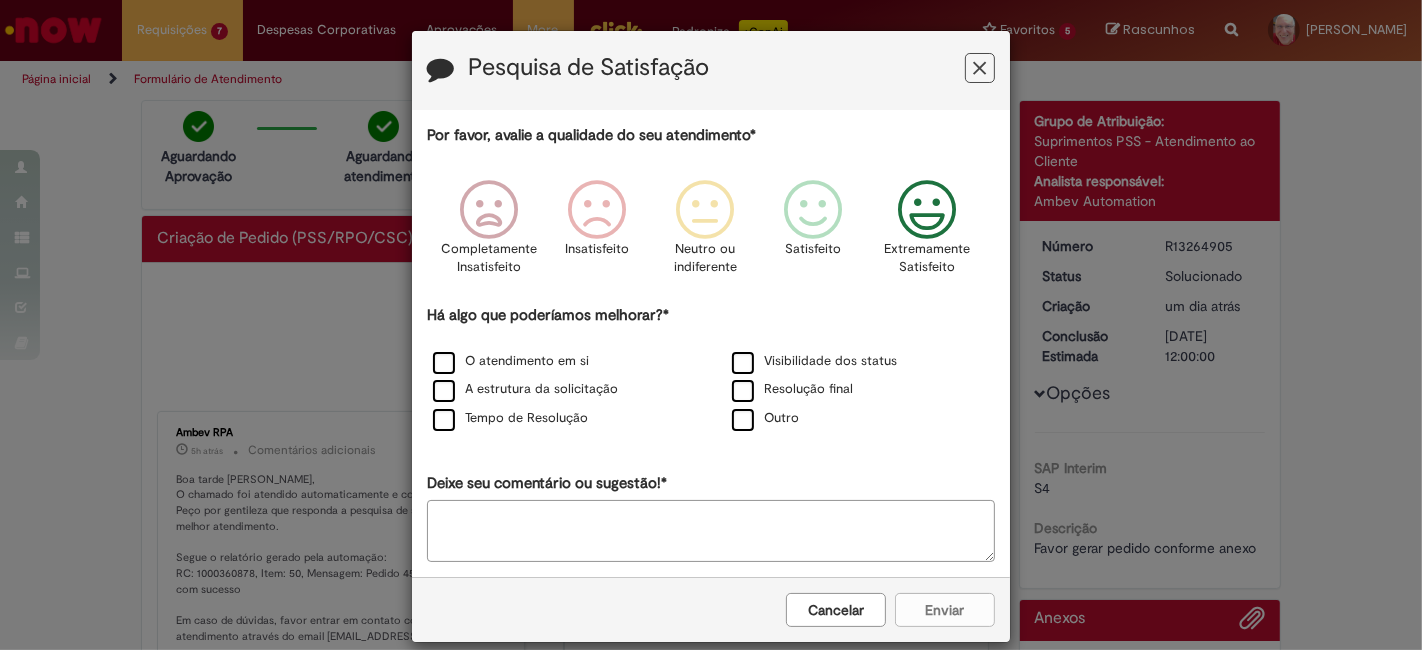 click at bounding box center [927, 210] 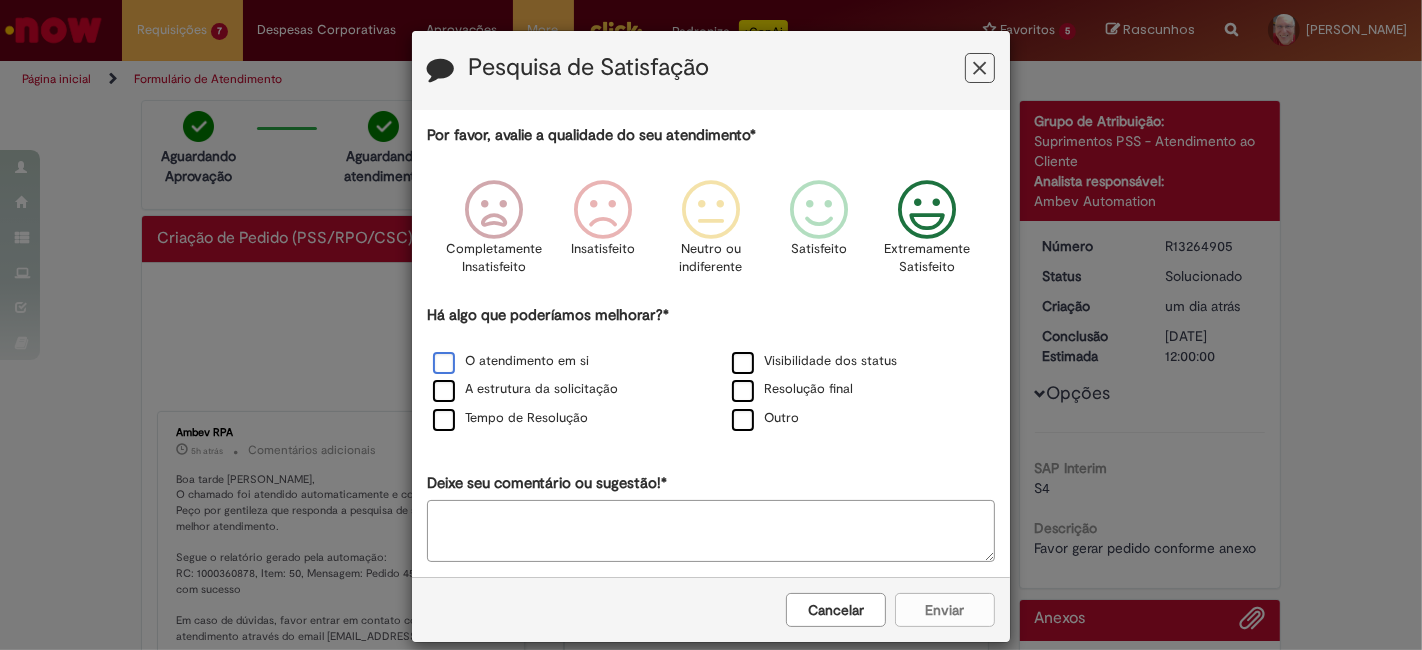 click on "O atendimento em si" at bounding box center (511, 361) 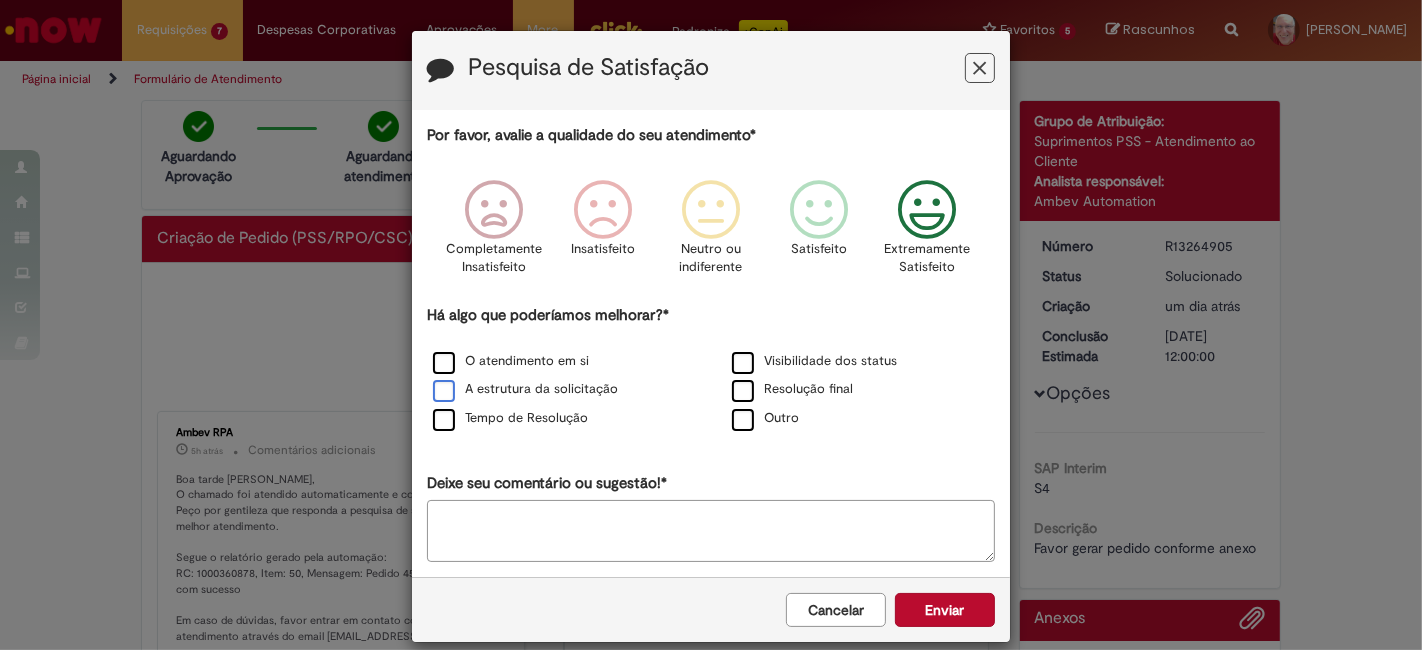 click on "A estrutura da solicitação" at bounding box center (525, 389) 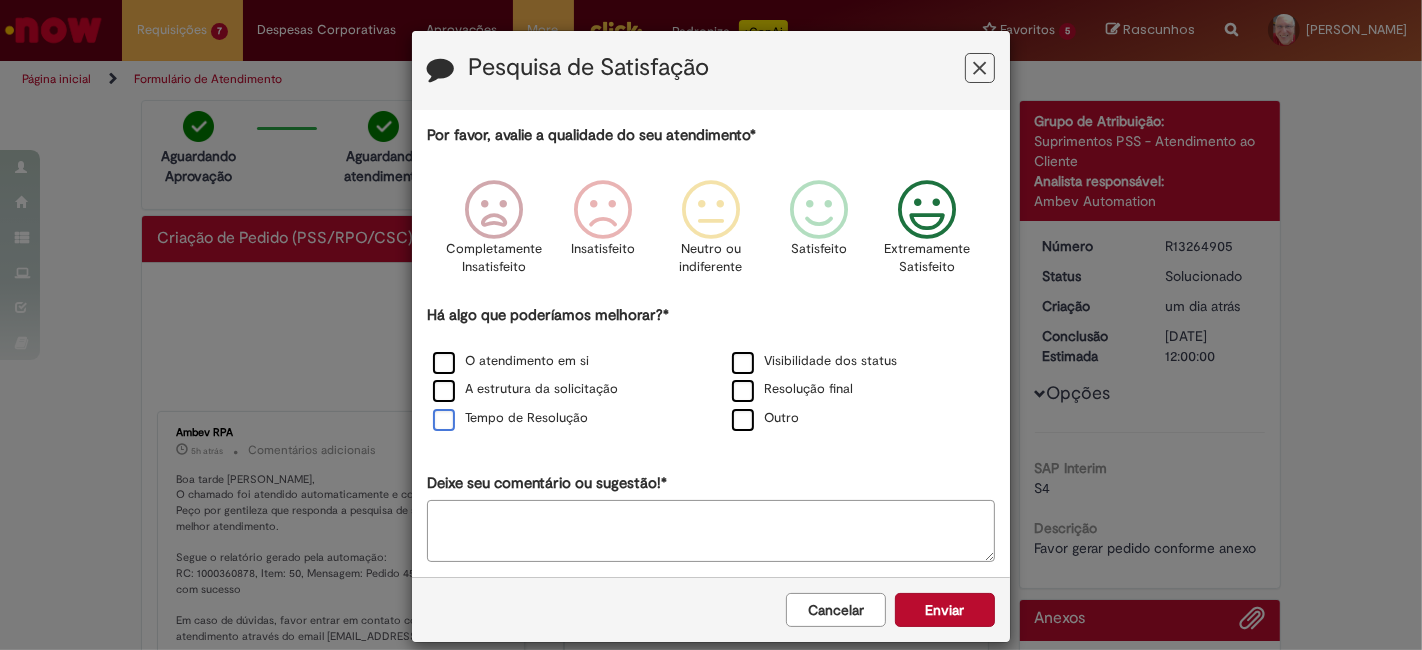 click on "Tempo de Resolução" at bounding box center (510, 418) 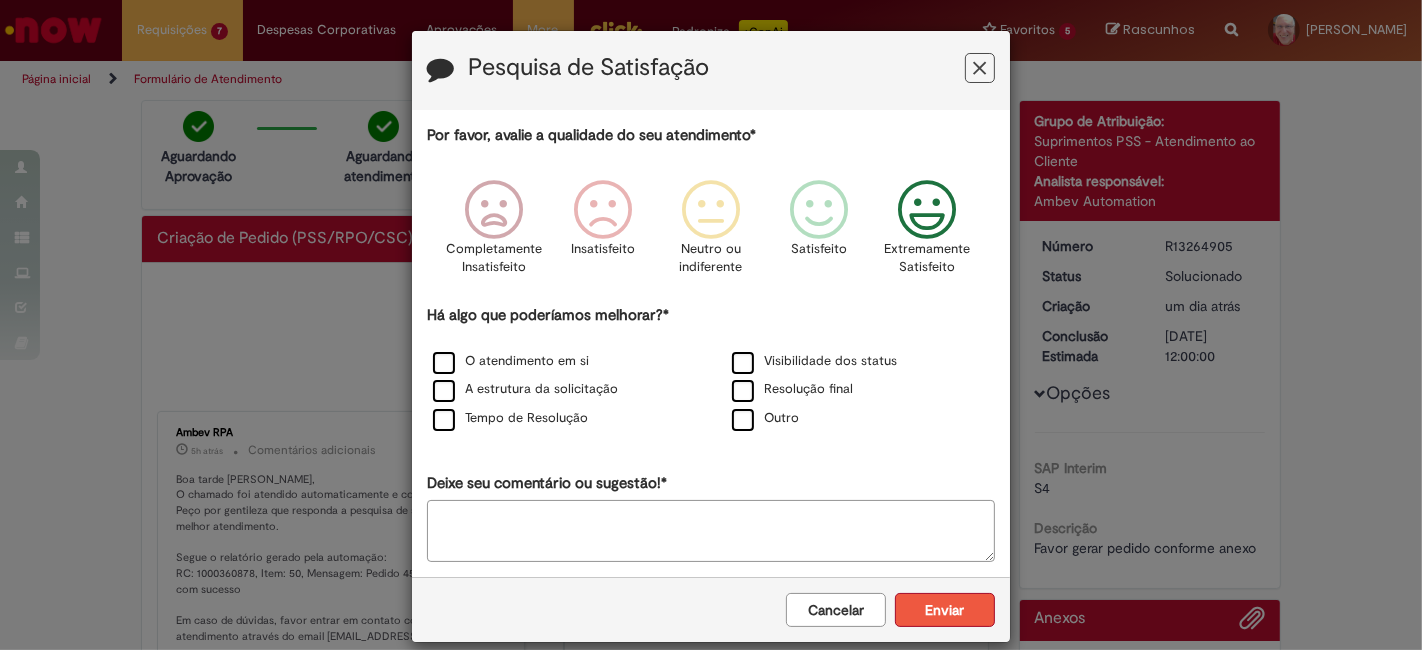 click on "Enviar" at bounding box center (945, 610) 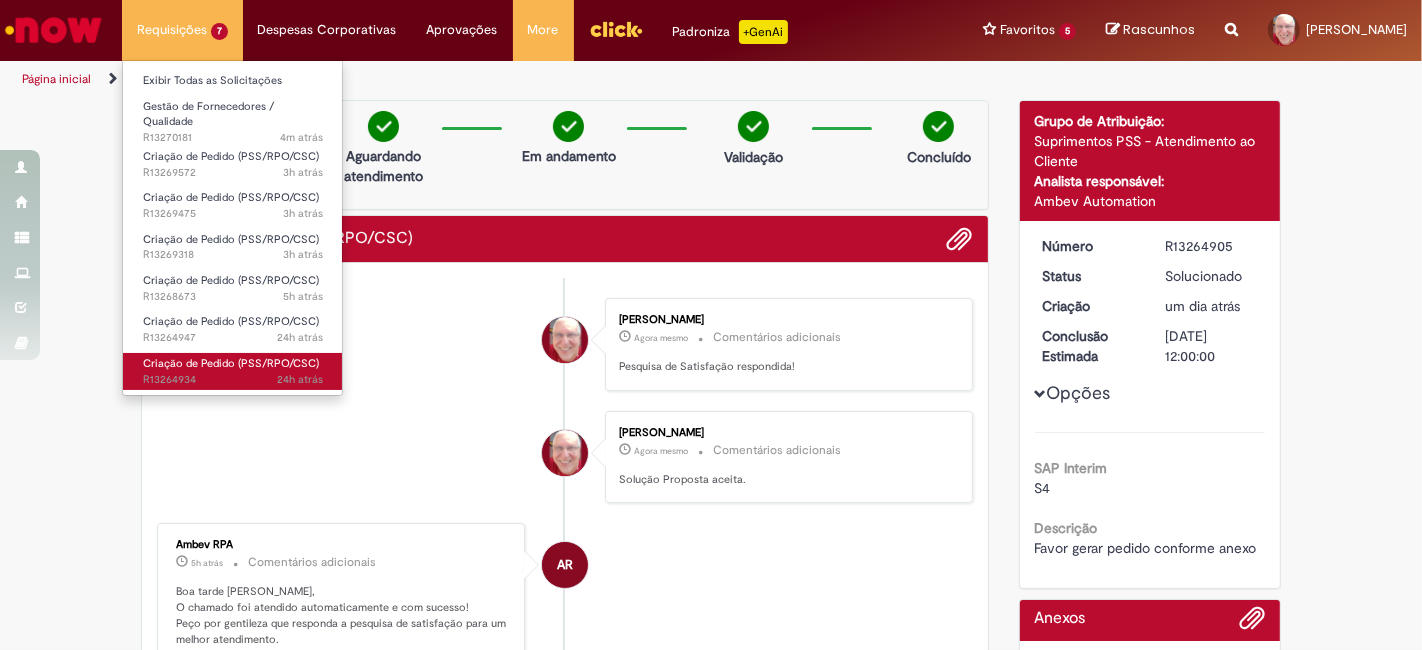 click on "Criação de Pedido (PSS/RPO/CSC)" at bounding box center (231, 363) 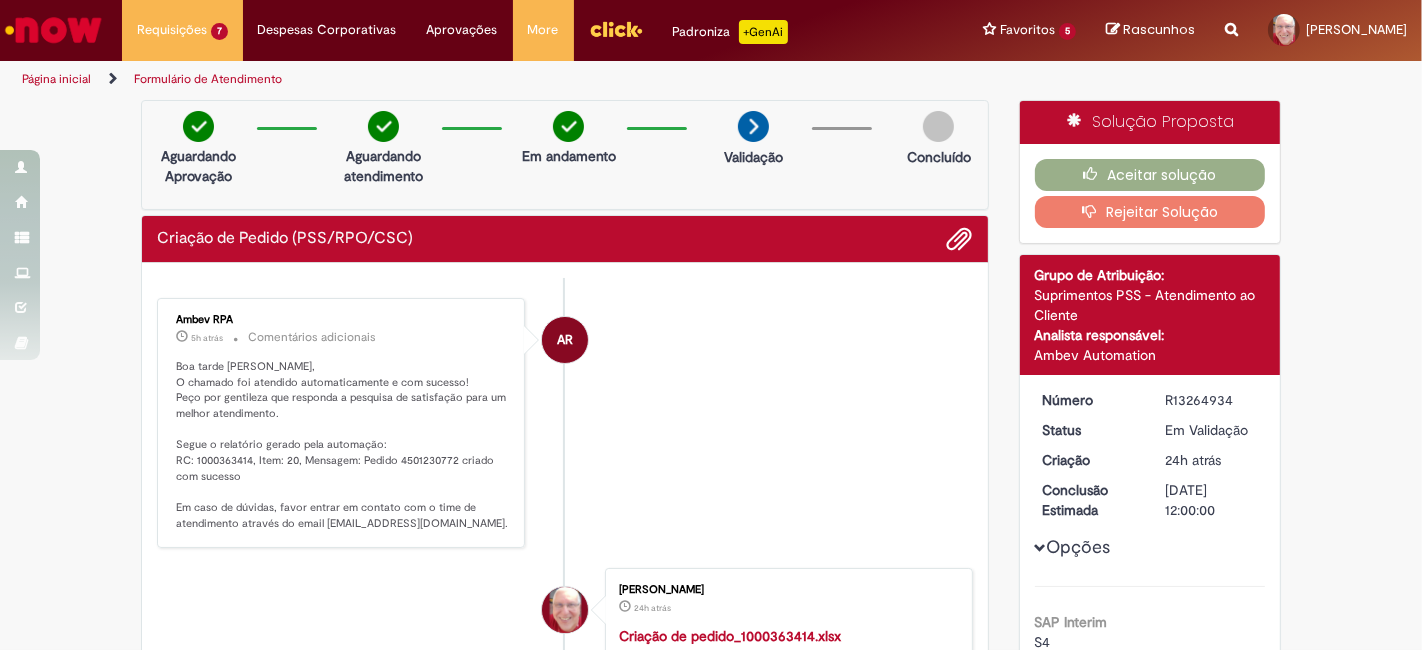 click on "Boa tarde Fernando Cesar Ferreira,
O chamado foi atendido automaticamente e com sucesso!
Peço por gentileza que responda a pesquisa de satisfação para um melhor atendimento.
Segue o relatório gerado pela automação:
RC: 1000363414, Item: 20, Mensagem: Pedido 4501230772 criado com sucesso
Em caso de dúvidas, favor entrar em contato com o time de atendimento através do email atendimentopss@ambev.com.br." at bounding box center (342, 445) 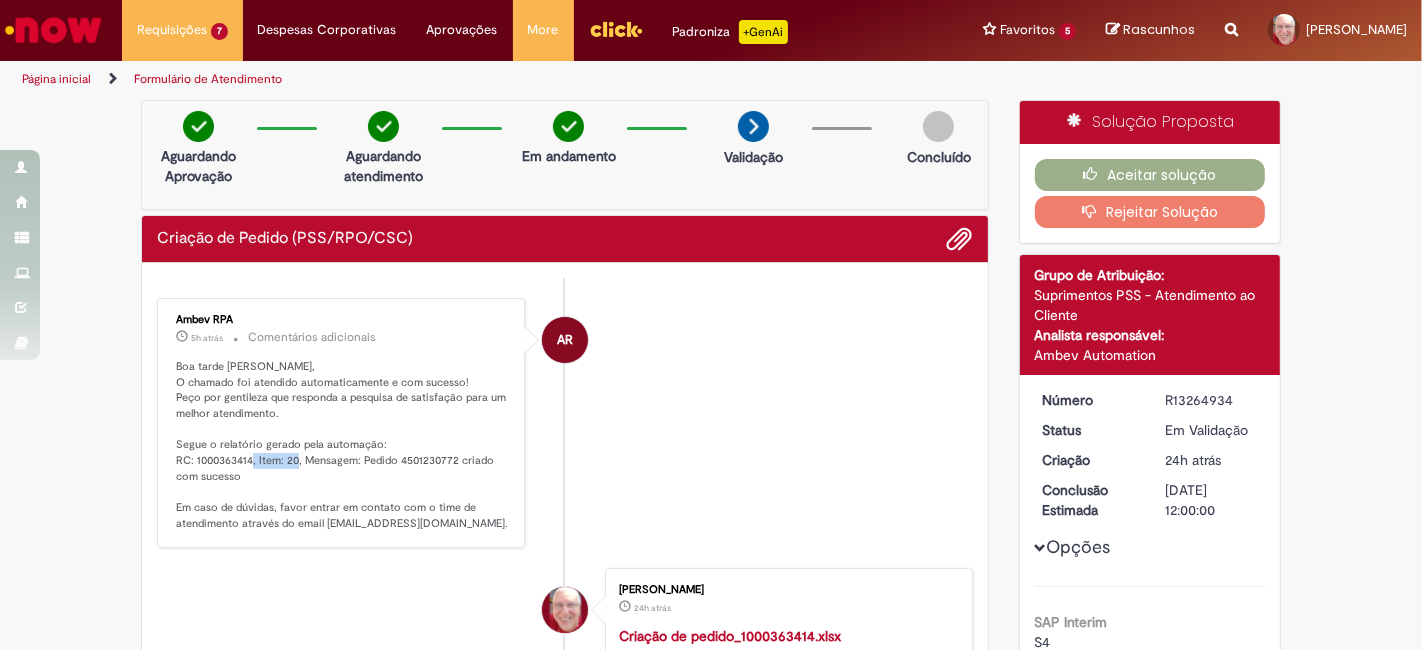 drag, startPoint x: 211, startPoint y: 456, endPoint x: 264, endPoint y: 464, distance: 53.600372 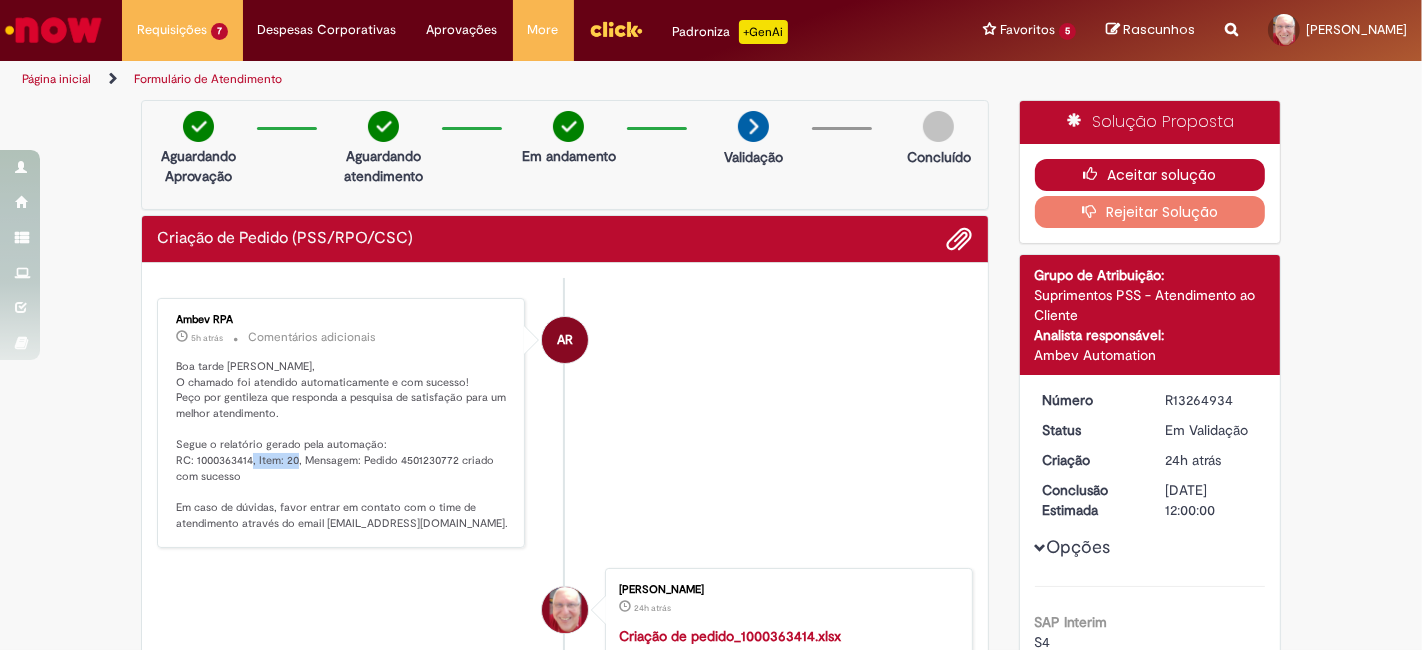 click on "Aceitar solução" at bounding box center (1150, 175) 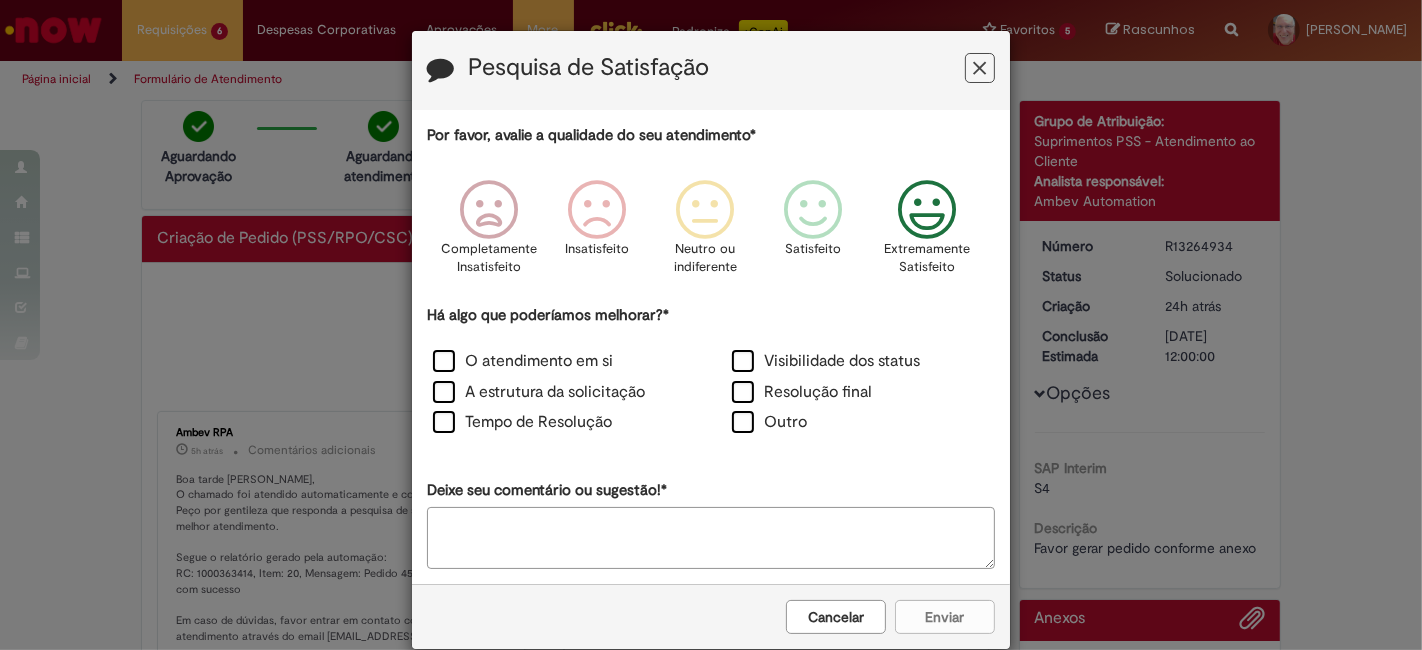 click at bounding box center (927, 210) 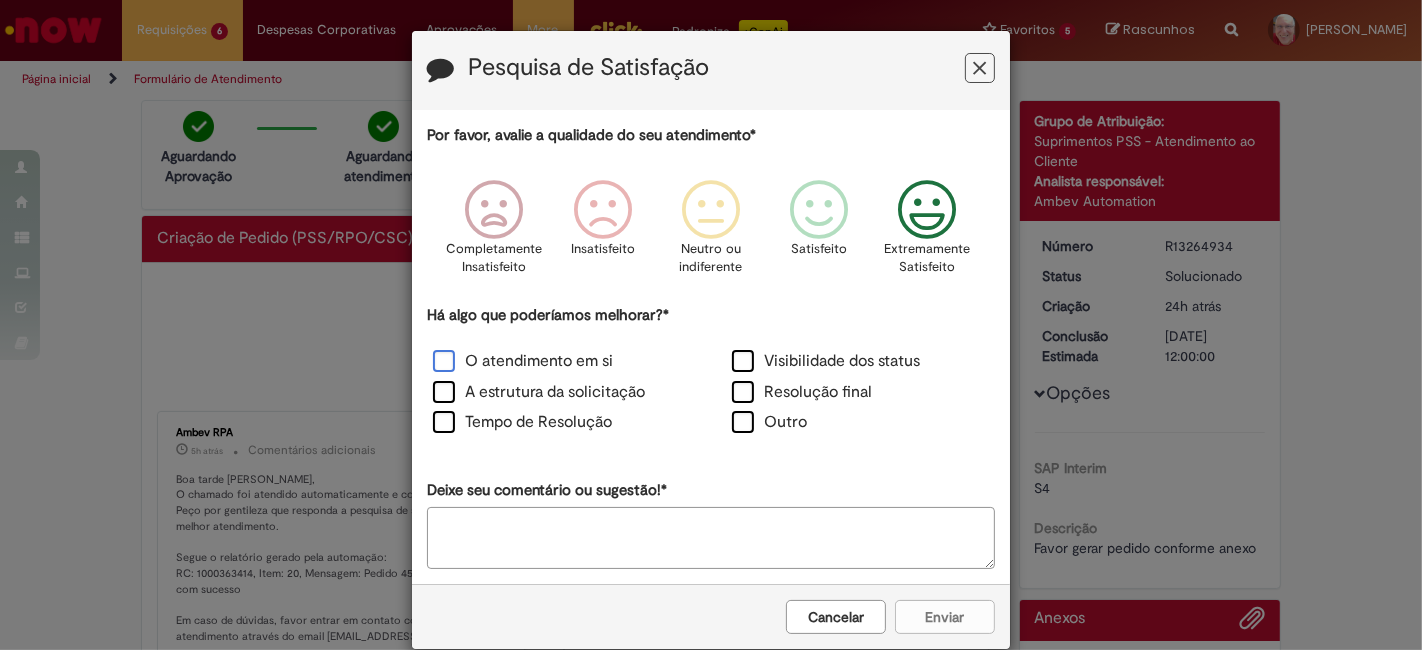 click on "O atendimento em si" at bounding box center (523, 361) 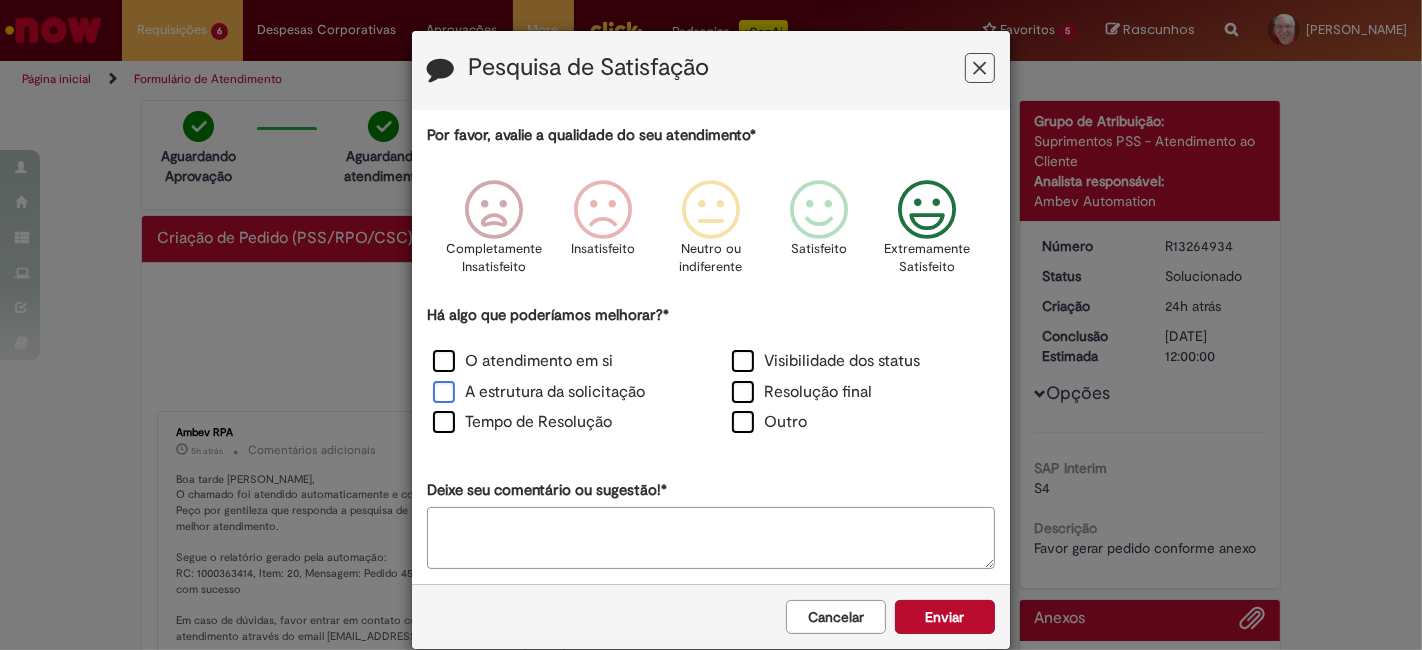 click on "A estrutura da solicitação" at bounding box center (539, 392) 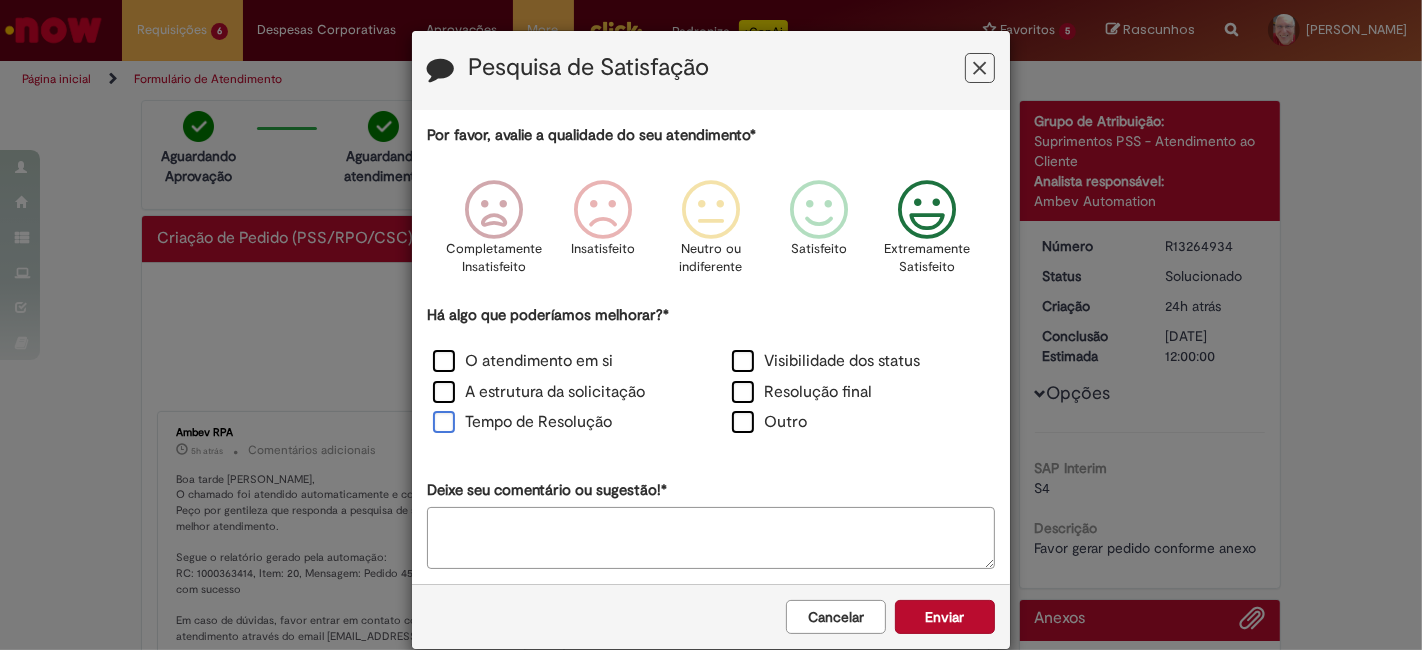 click on "Tempo de Resolução" at bounding box center (522, 422) 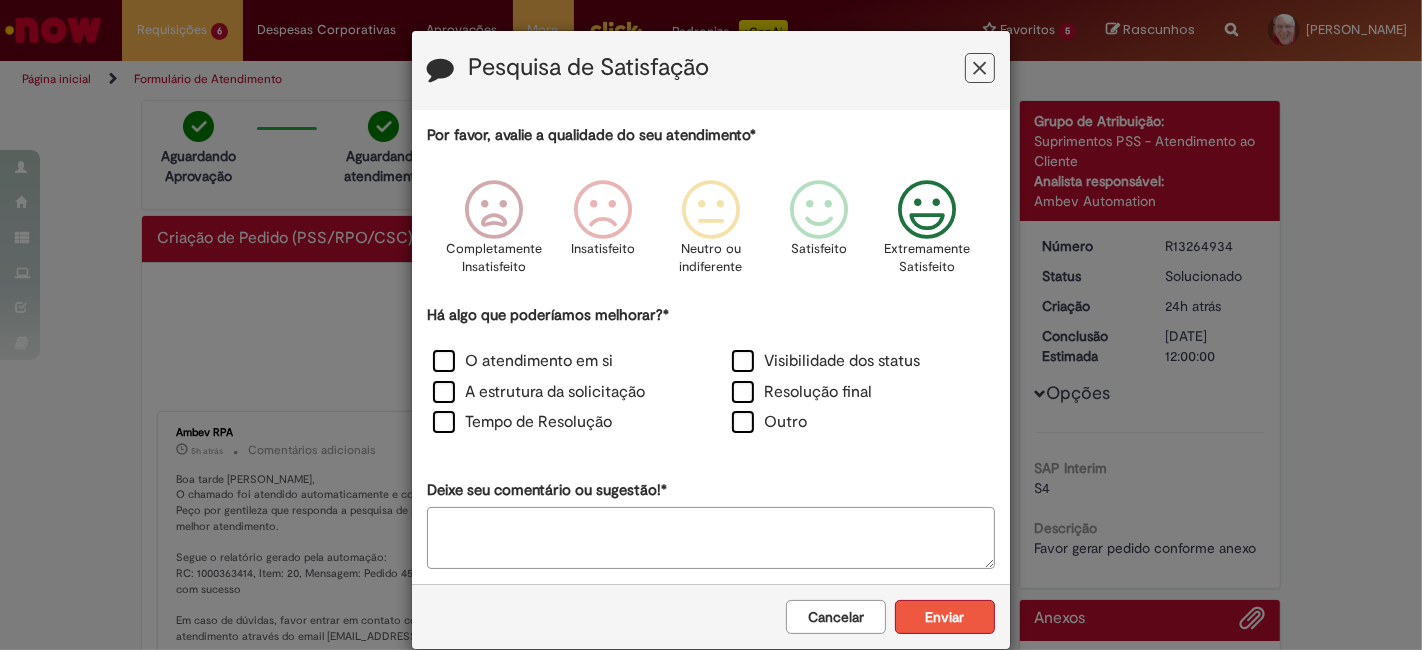 click on "Enviar" at bounding box center [945, 617] 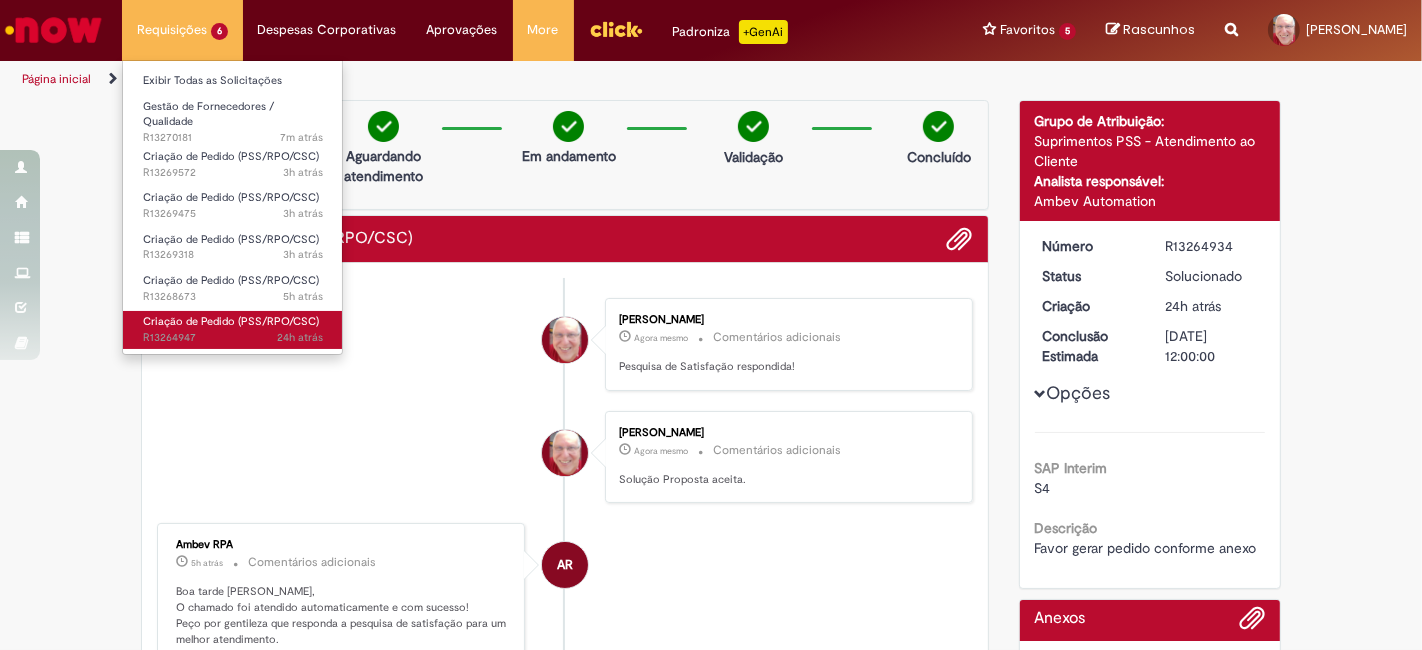 click on "Criação de Pedido (PSS/RPO/CSC)" at bounding box center [231, 321] 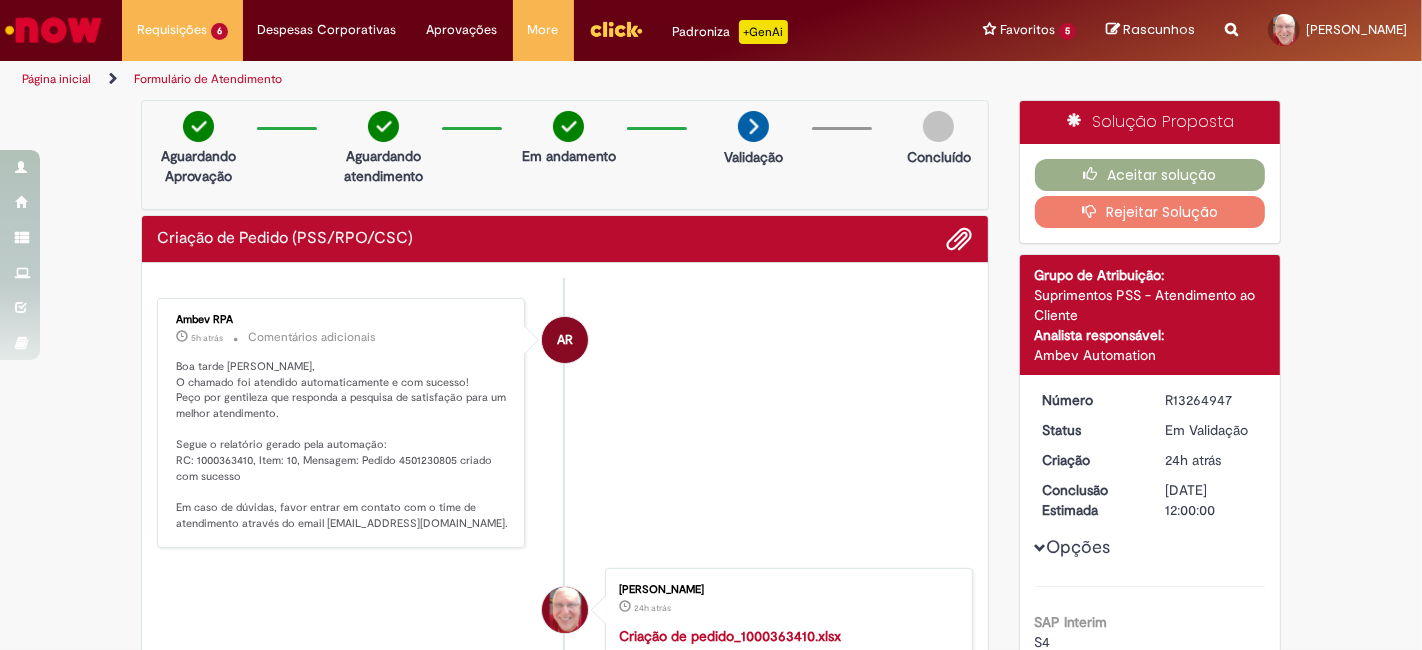 click on "Boa tarde Fernando Cesar Ferreira,
O chamado foi atendido automaticamente e com sucesso!
Peço por gentileza que responda a pesquisa de satisfação para um melhor atendimento.
Segue o relatório gerado pela automação:
RC: 1000363410, Item: 10, Mensagem: Pedido 4501230805 criado com sucesso
Em caso de dúvidas, favor entrar em contato com o time de atendimento através do email atendimentopss@ambev.com.br." at bounding box center [342, 445] 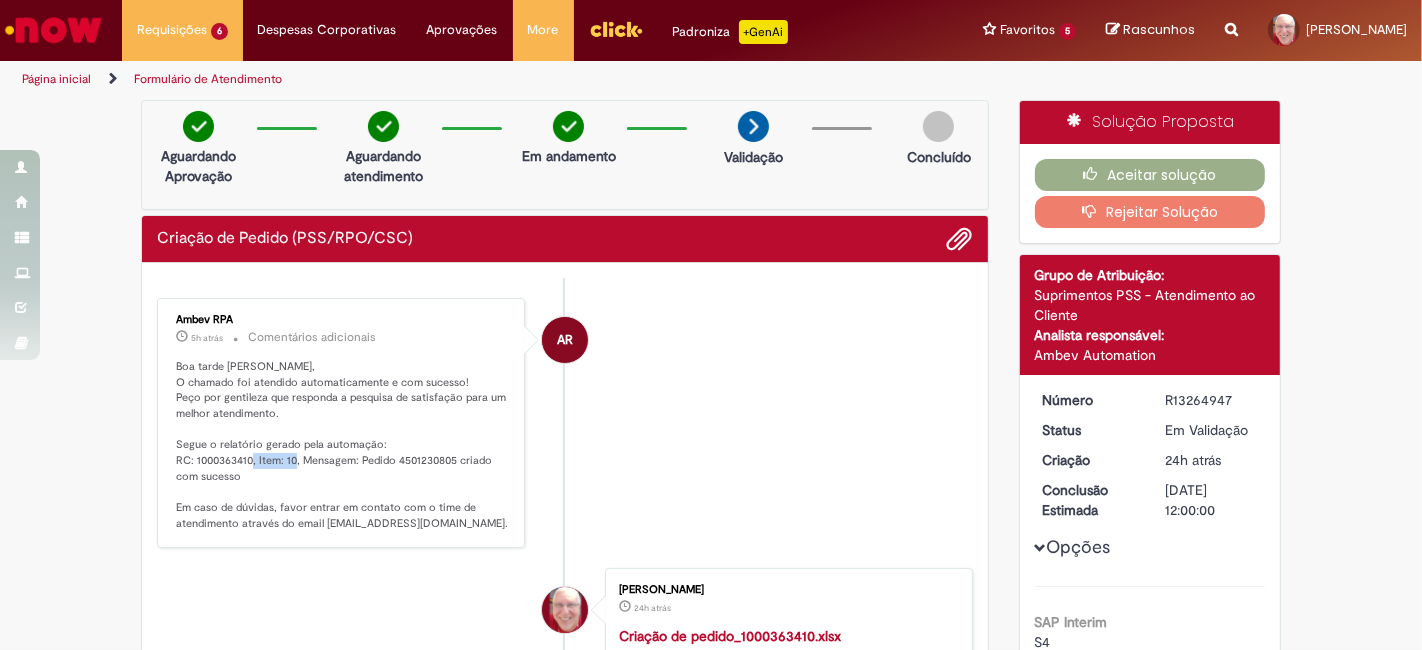 click on "Boa tarde Fernando Cesar Ferreira,
O chamado foi atendido automaticamente e com sucesso!
Peço por gentileza que responda a pesquisa de satisfação para um melhor atendimento.
Segue o relatório gerado pela automação:
RC: 1000363410, Item: 10, Mensagem: Pedido 4501230805 criado com sucesso
Em caso de dúvidas, favor entrar em contato com o time de atendimento através do email atendimentopss@ambev.com.br." at bounding box center (342, 445) 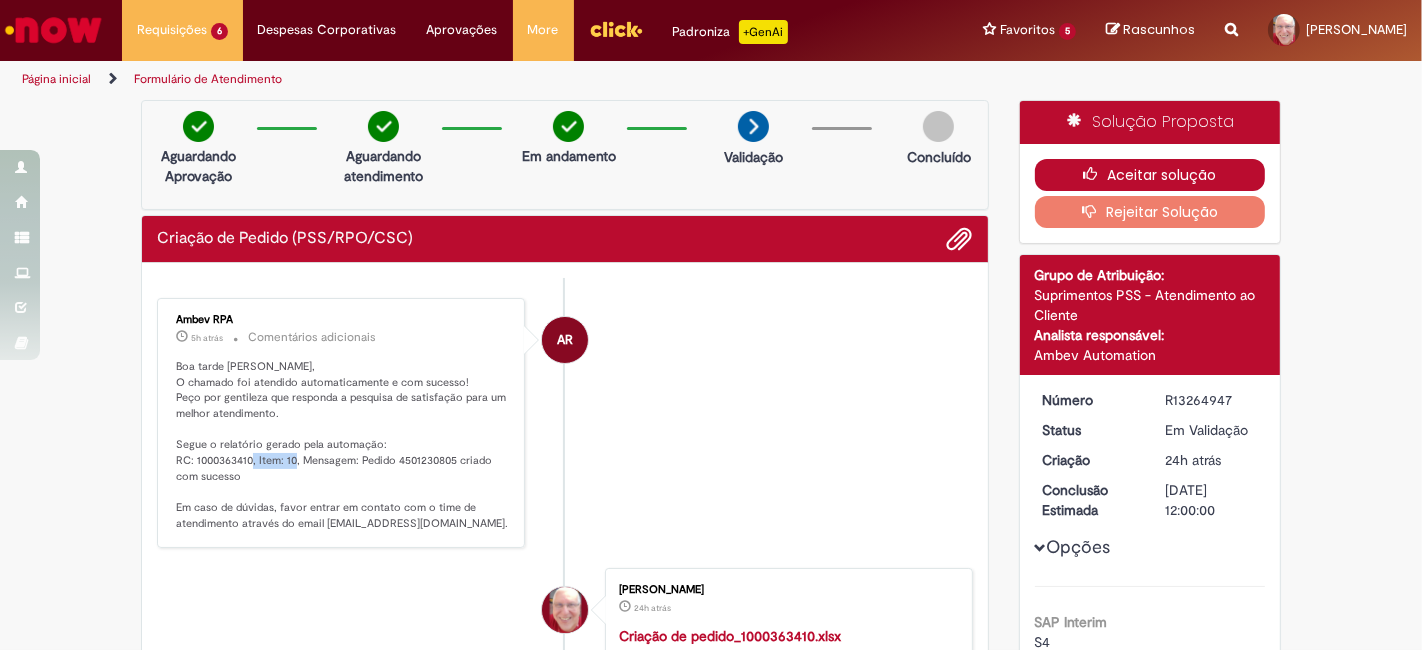 click on "Aceitar solução" at bounding box center (1150, 175) 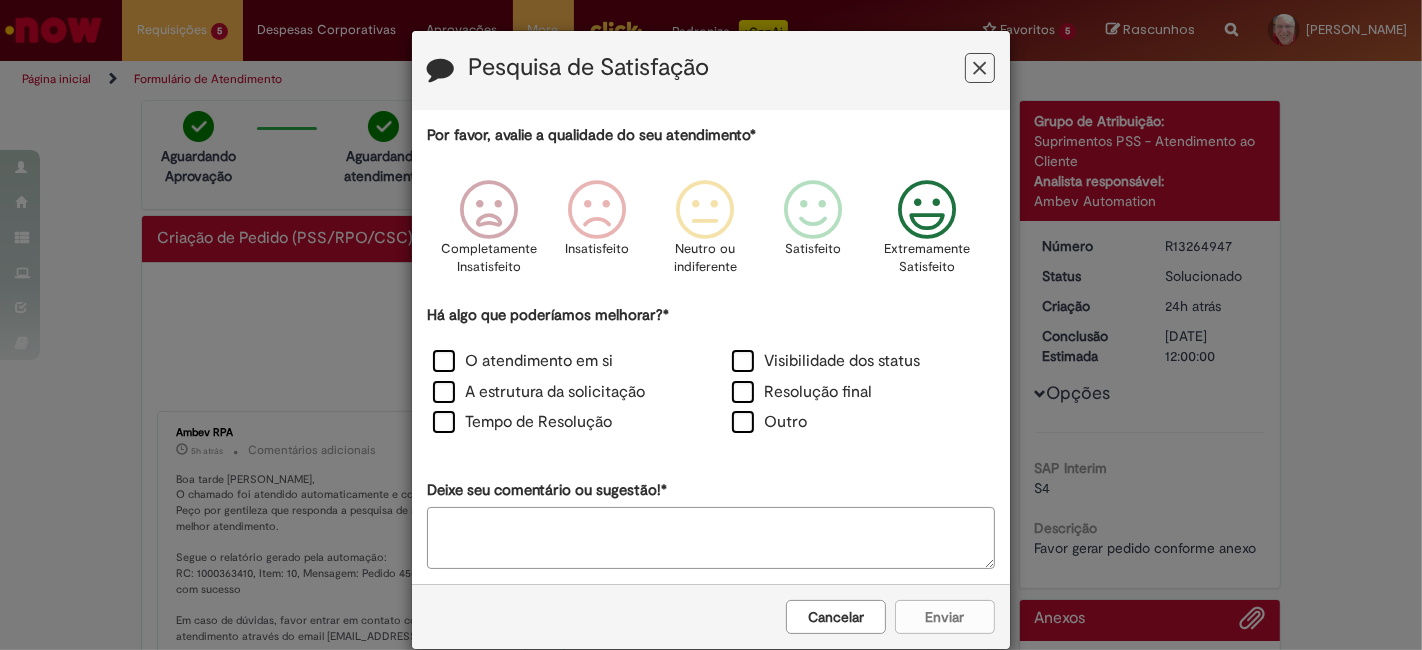 click at bounding box center (927, 210) 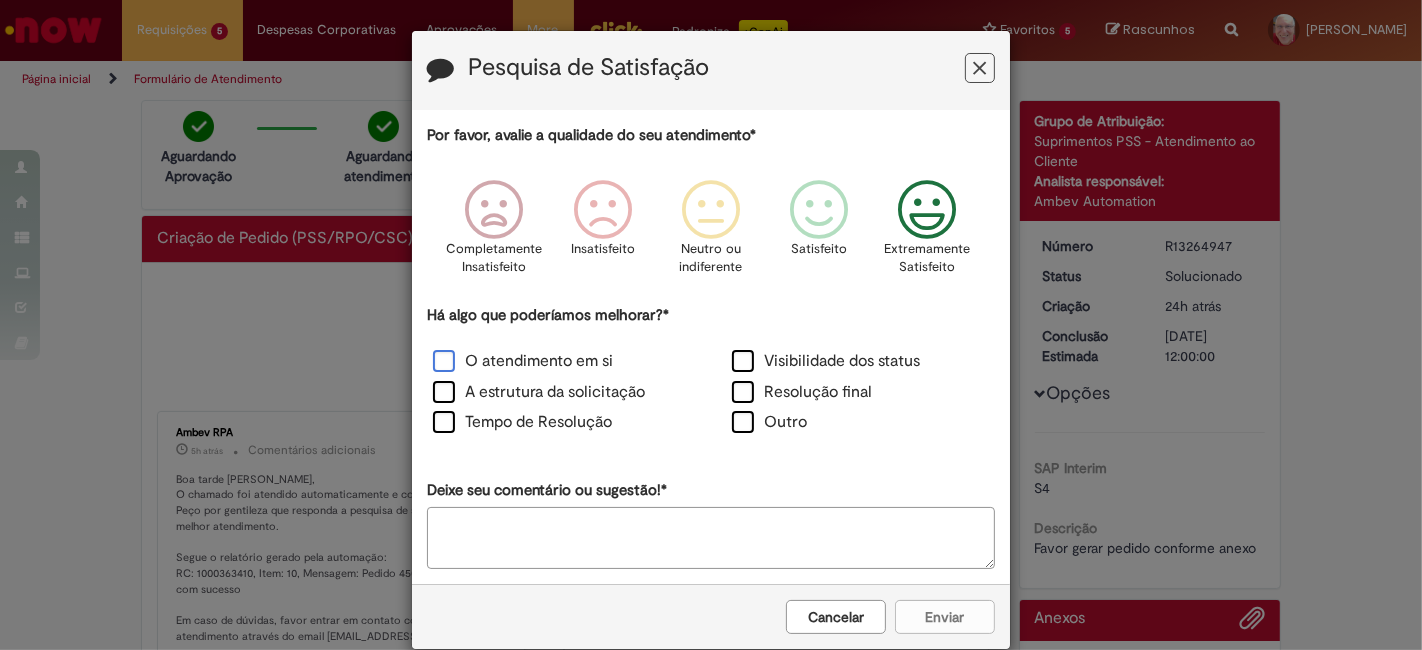 click on "O atendimento em si" at bounding box center [523, 361] 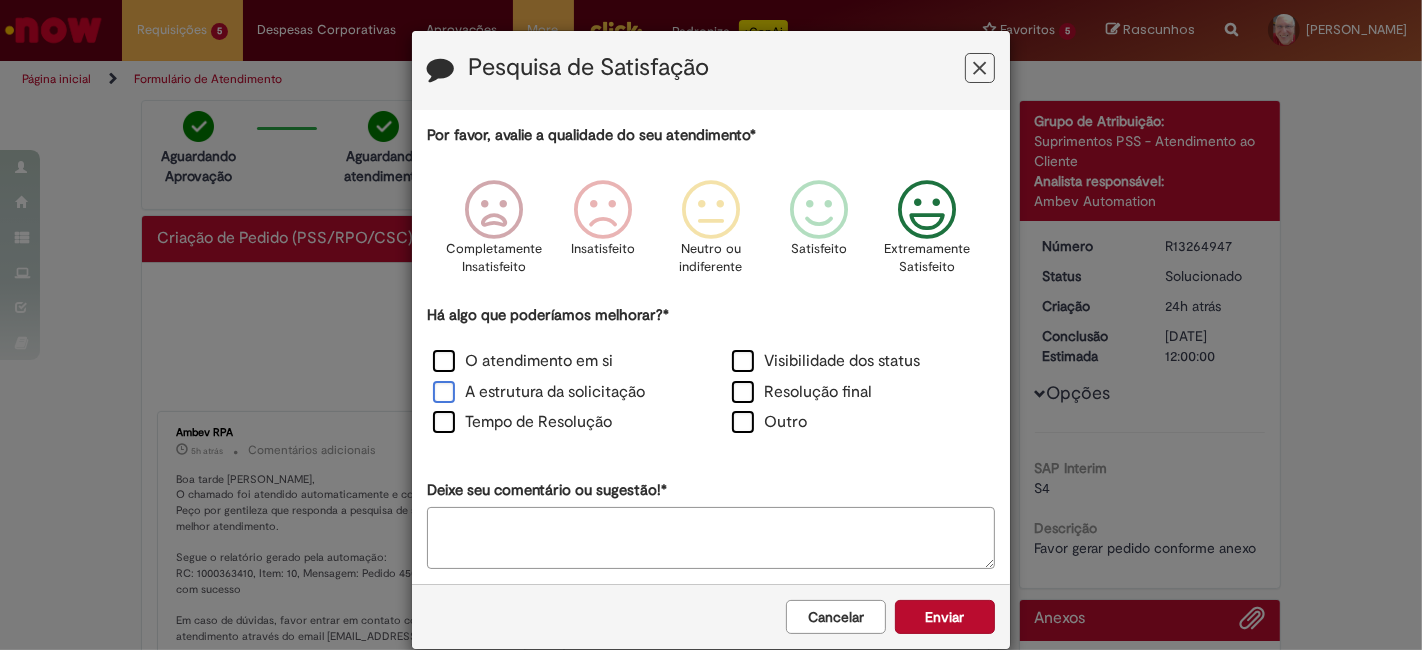 click on "A estrutura da solicitação" at bounding box center (539, 392) 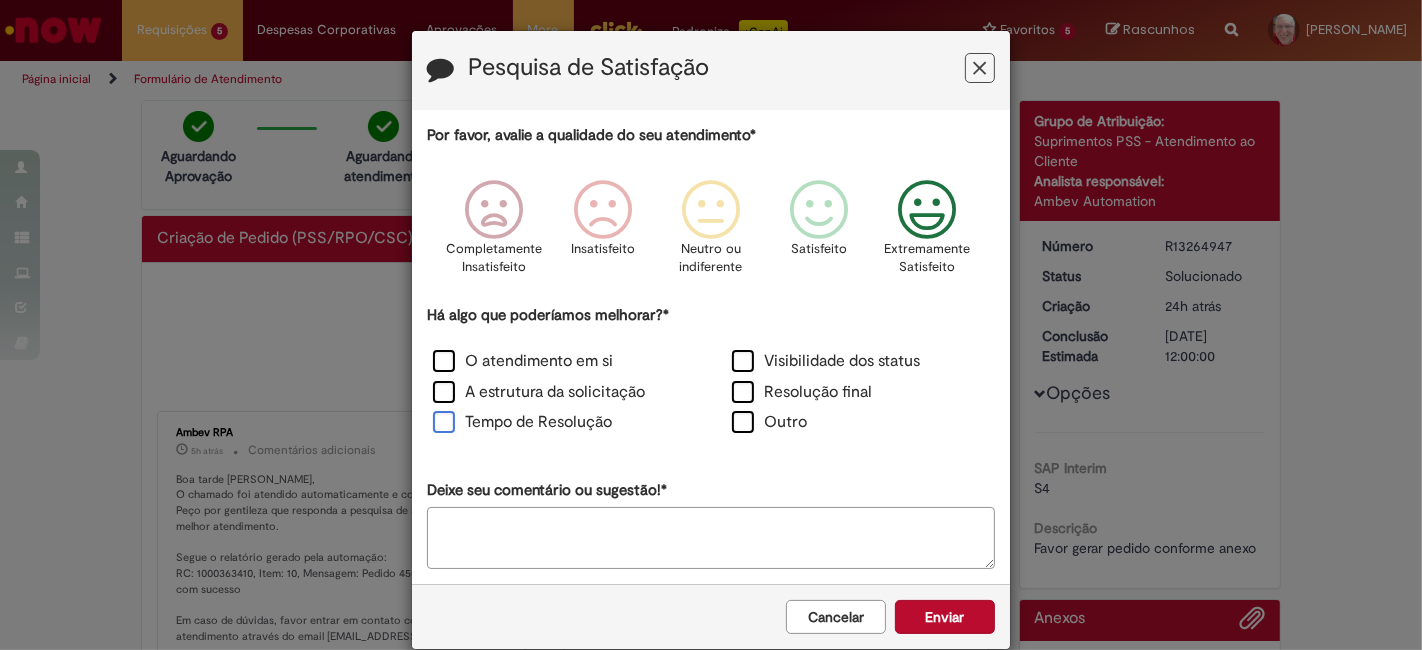 click on "Tempo de Resolução" at bounding box center [522, 422] 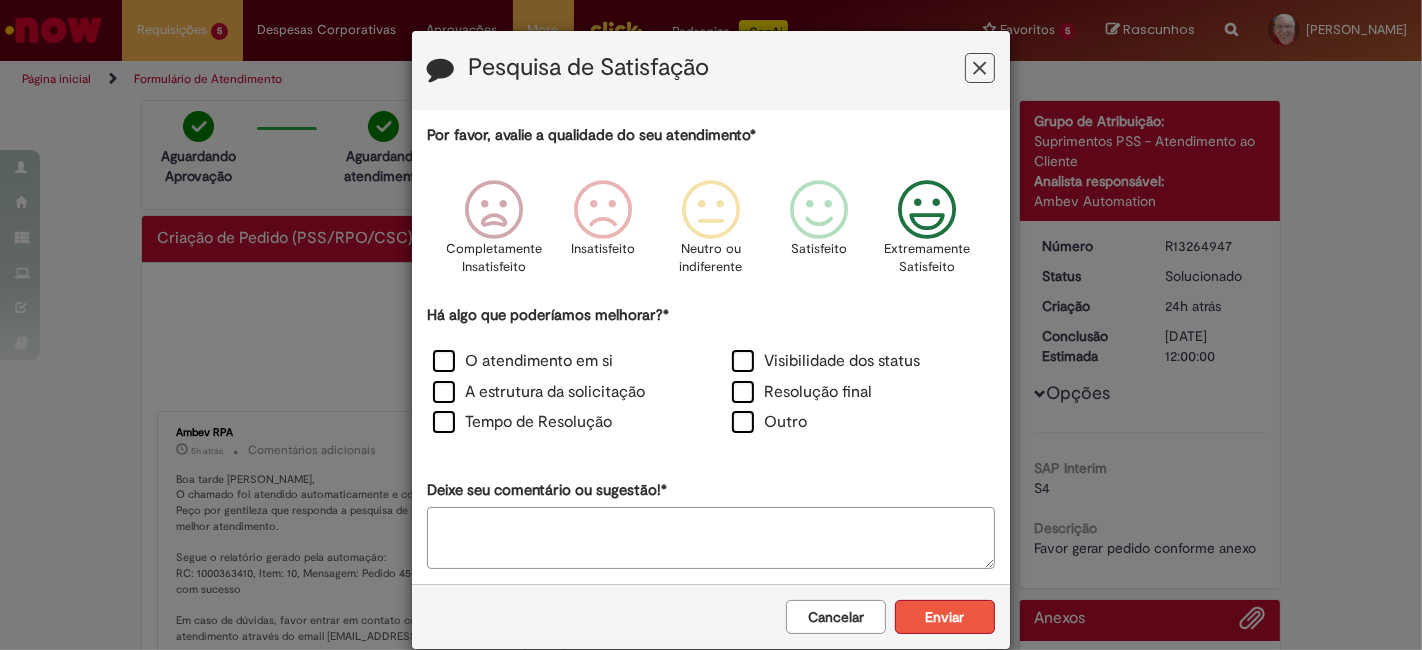 click on "Enviar" at bounding box center [945, 617] 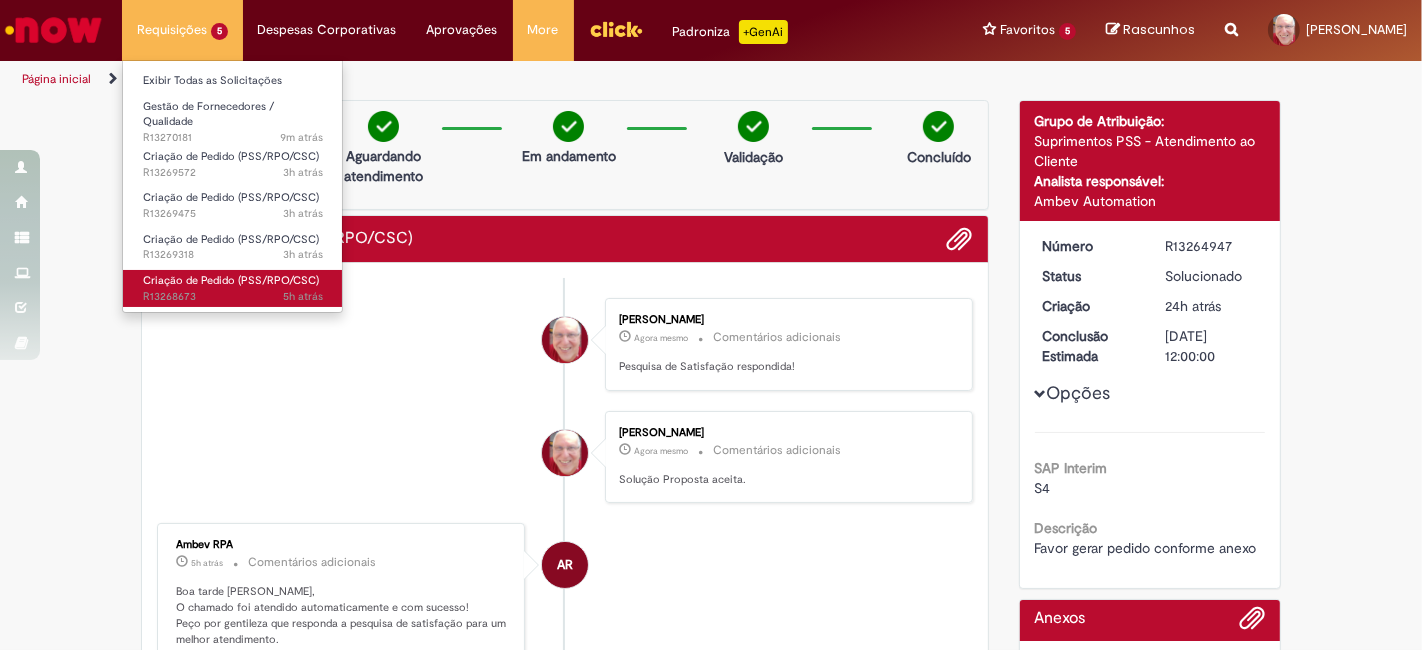 click on "Criação de Pedido (PSS/RPO/CSC)" at bounding box center [231, 280] 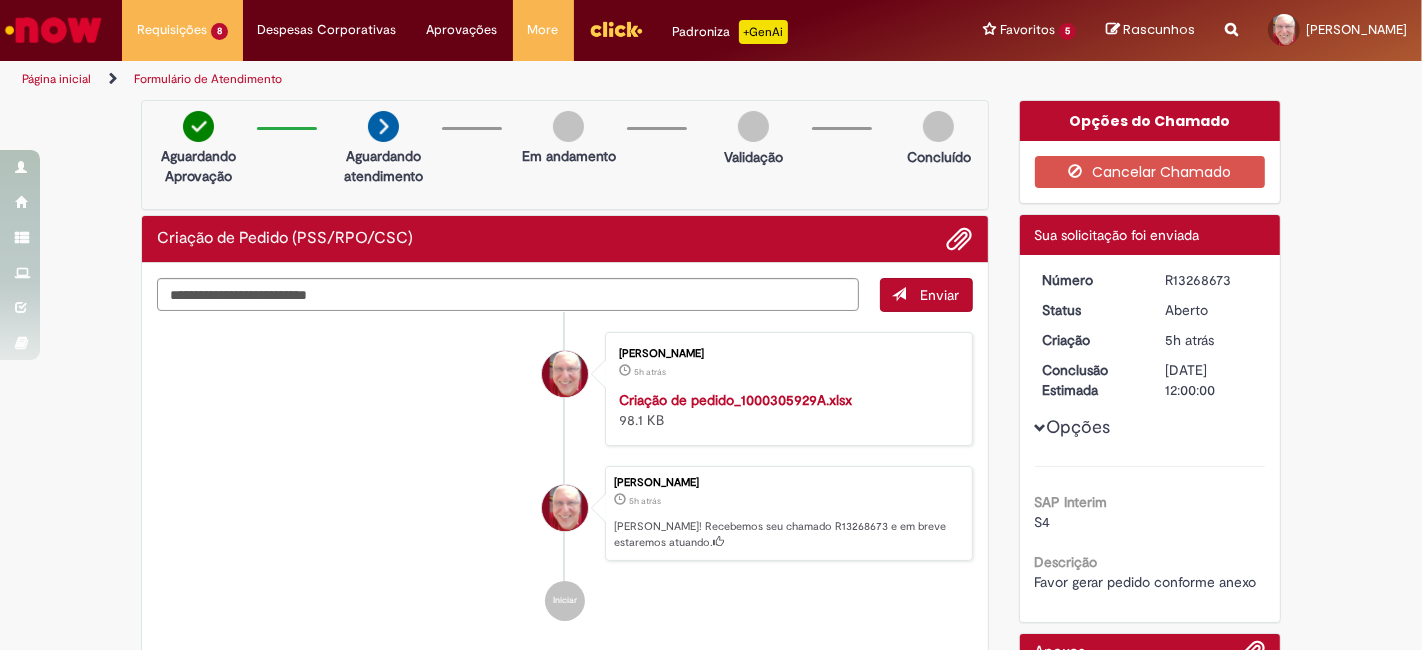 click on "Fernando Cesar Ferreira
5h atrás 5 horas atrás
Criação de pedido_1000305929A.xlsx  98.1 KB" at bounding box center (565, 389) 